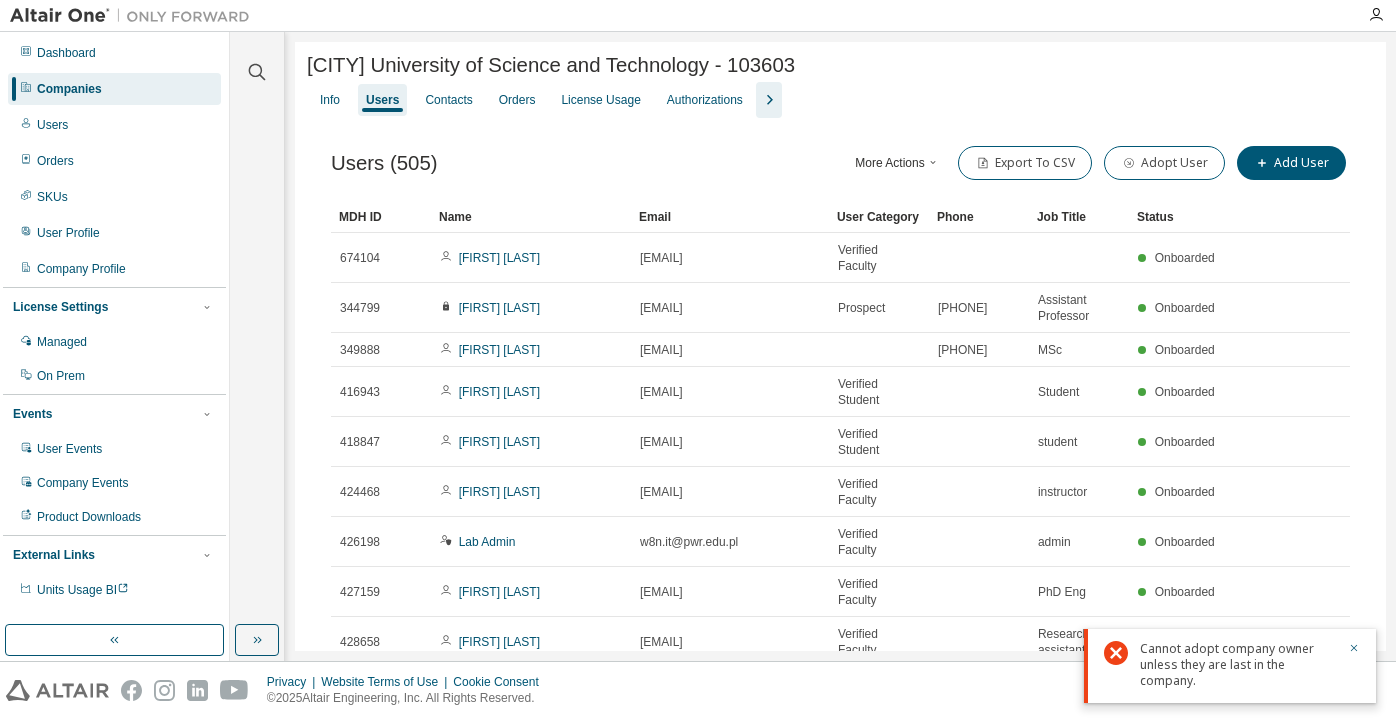 scroll, scrollTop: 0, scrollLeft: 0, axis: both 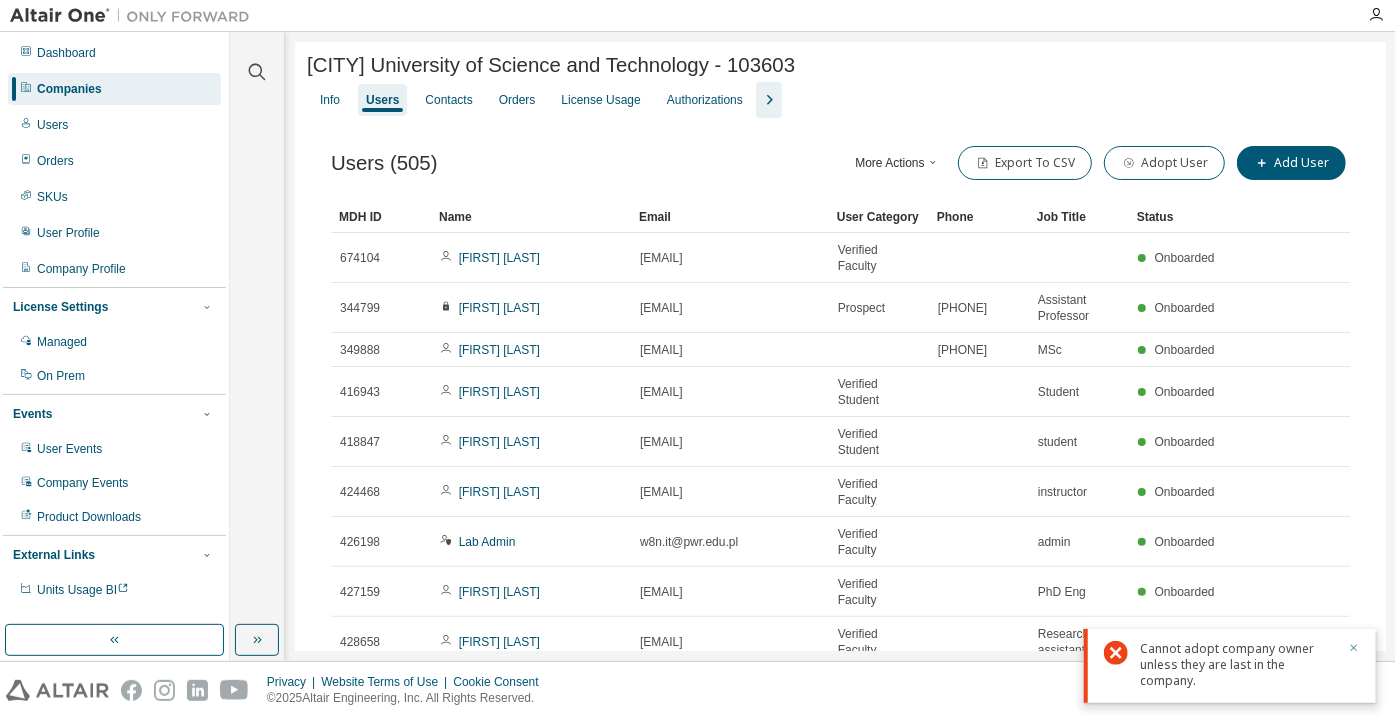 click 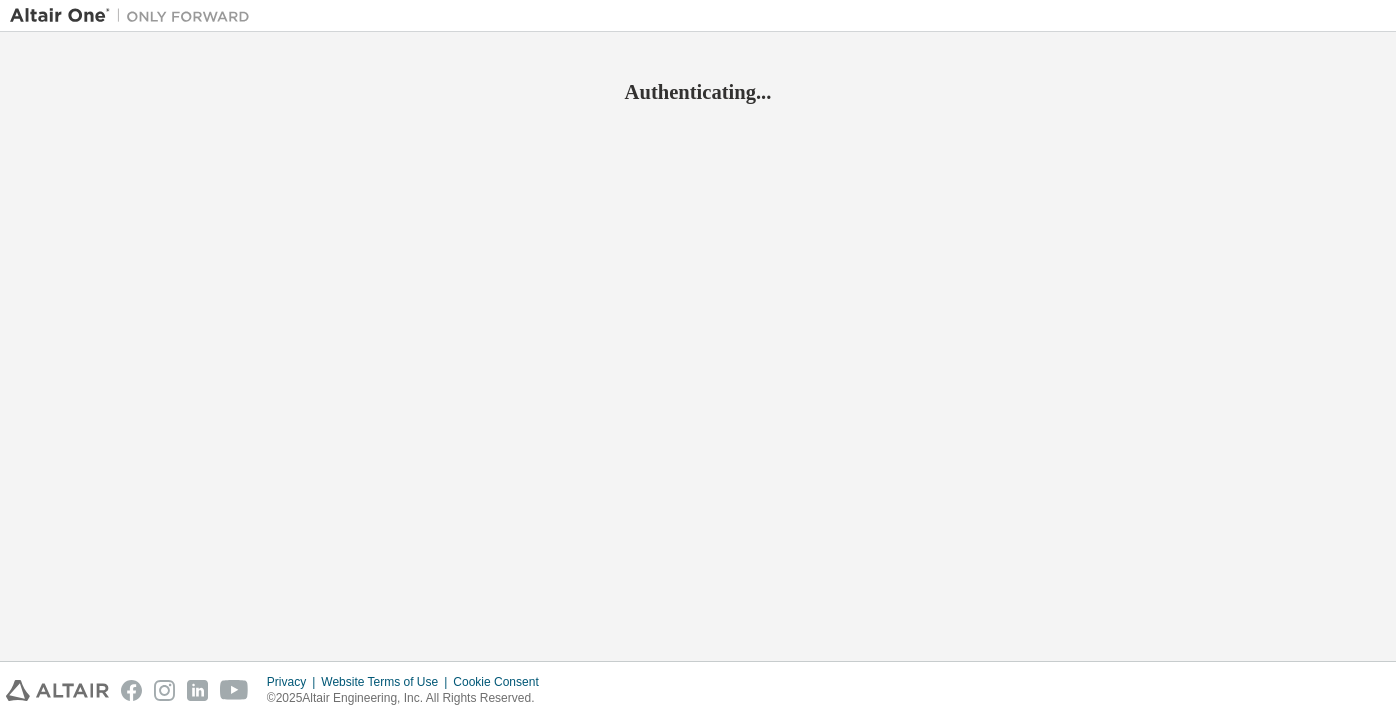 scroll, scrollTop: 0, scrollLeft: 0, axis: both 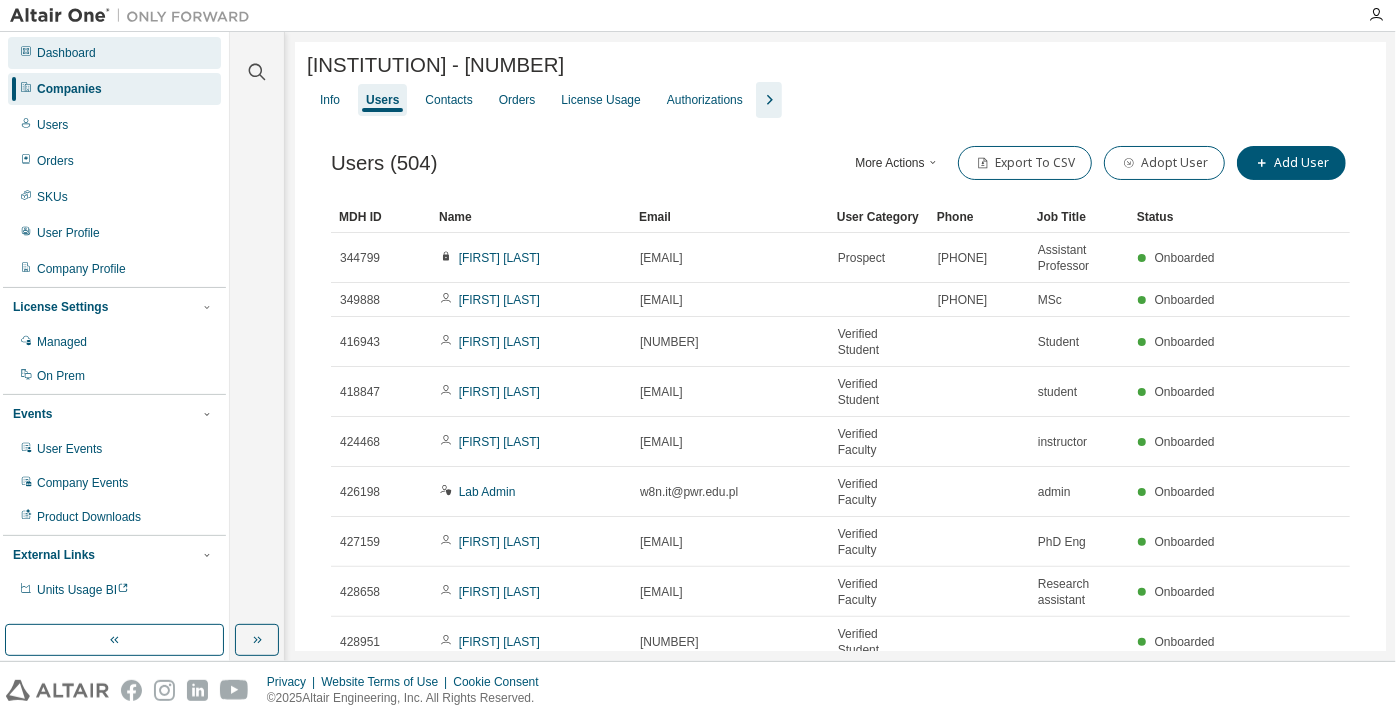 click on "Dashboard" at bounding box center (66, 53) 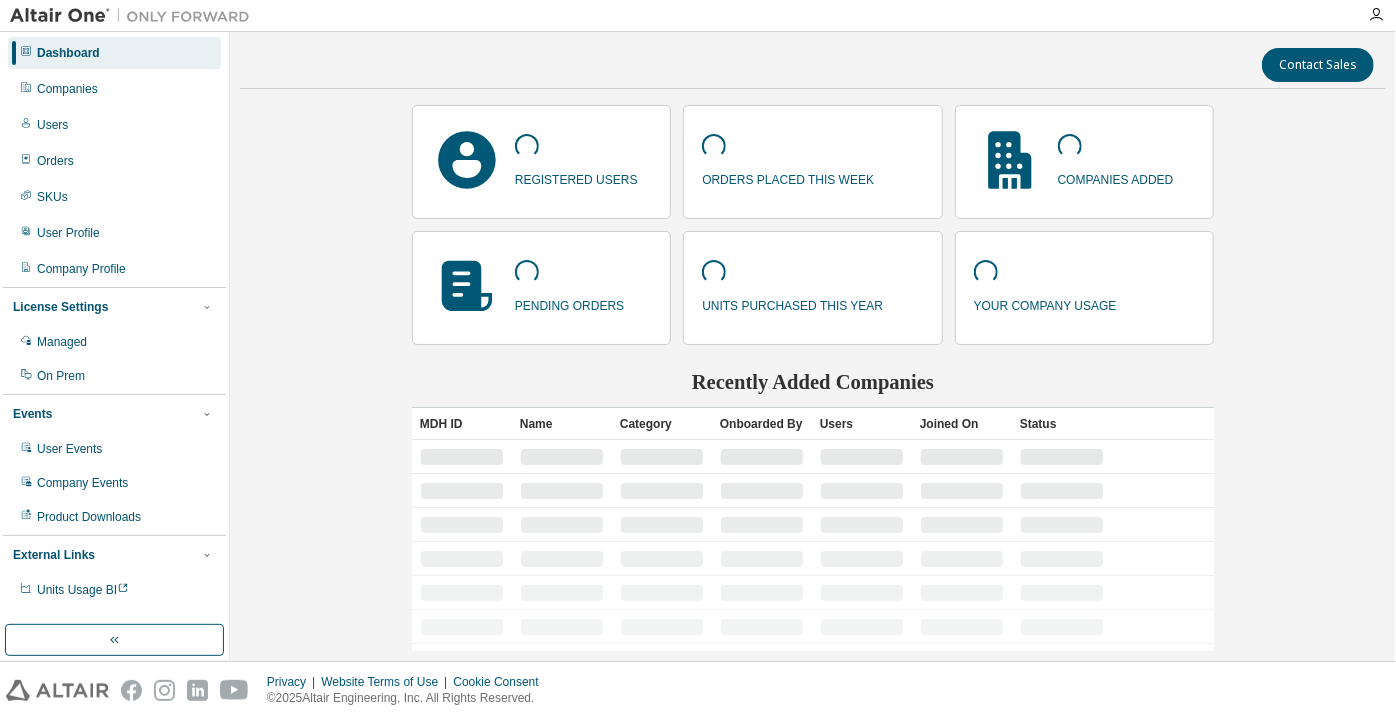 click on "Dashboard" at bounding box center [68, 53] 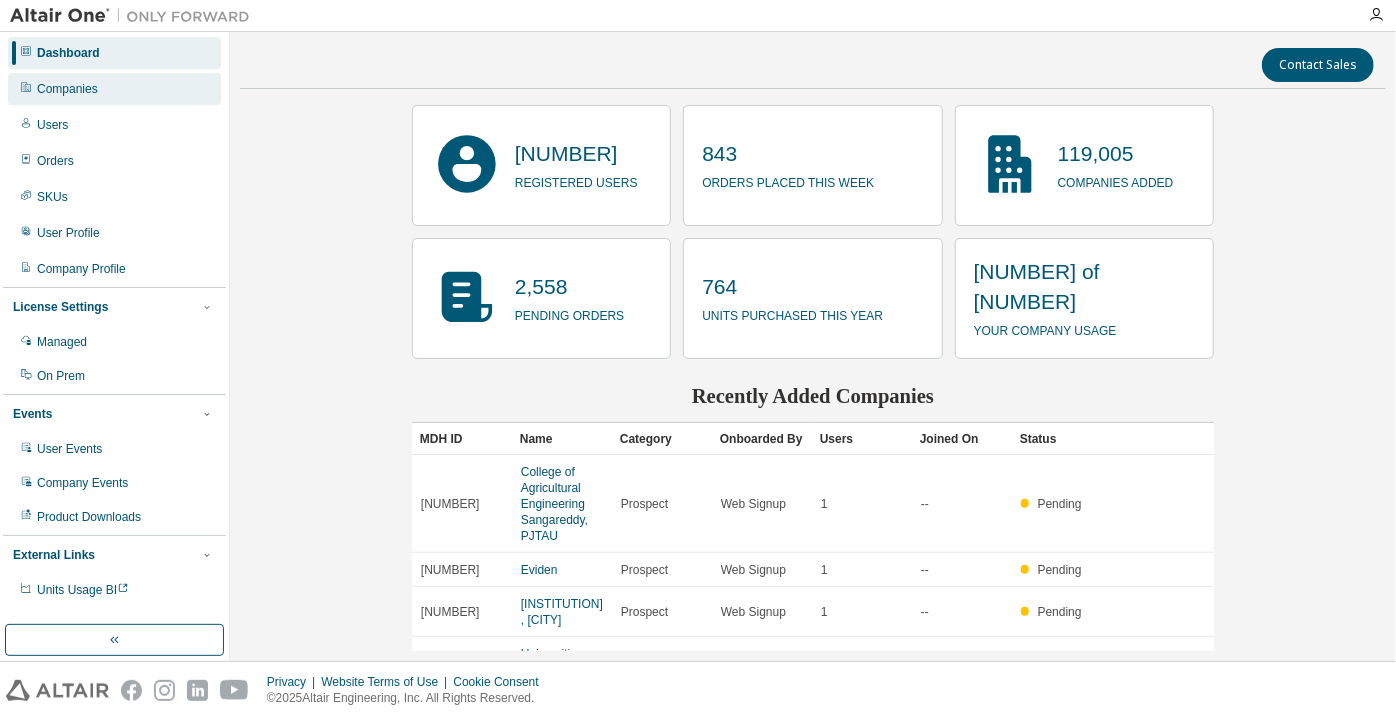click on "Companies" at bounding box center [114, 89] 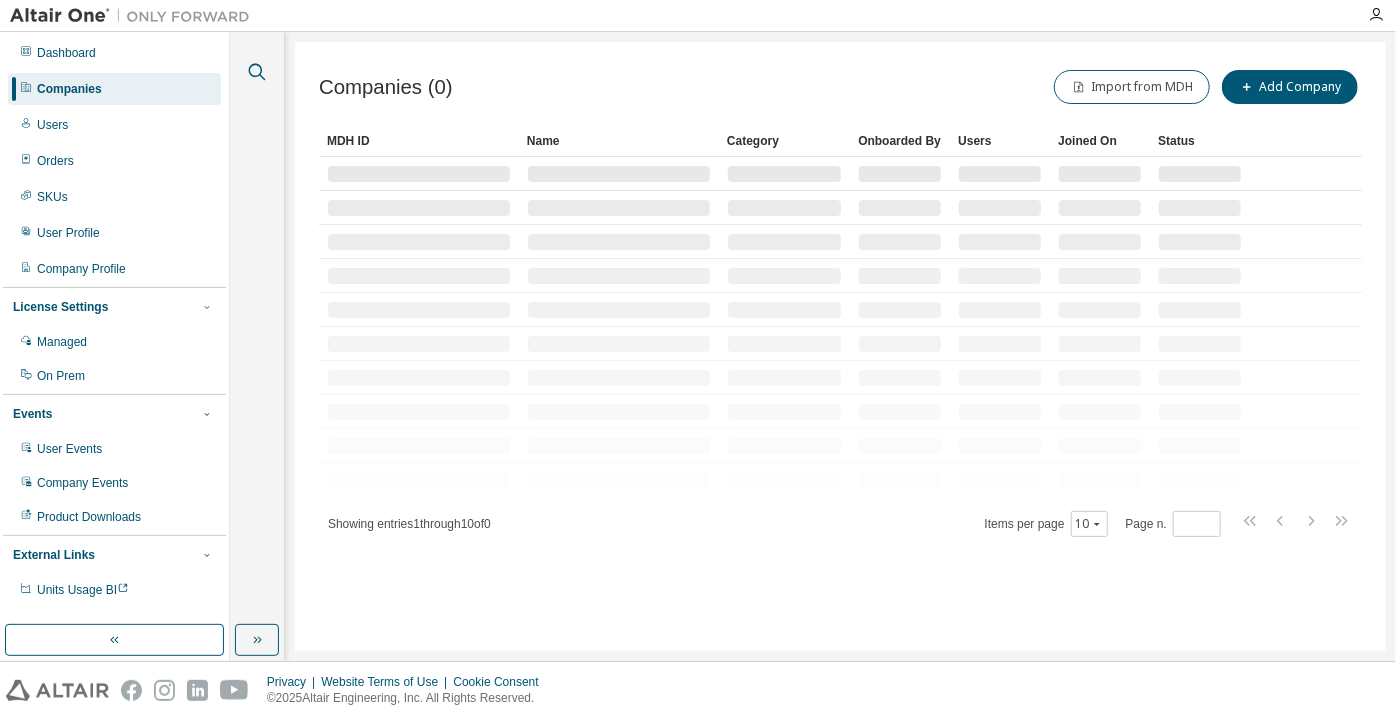 click 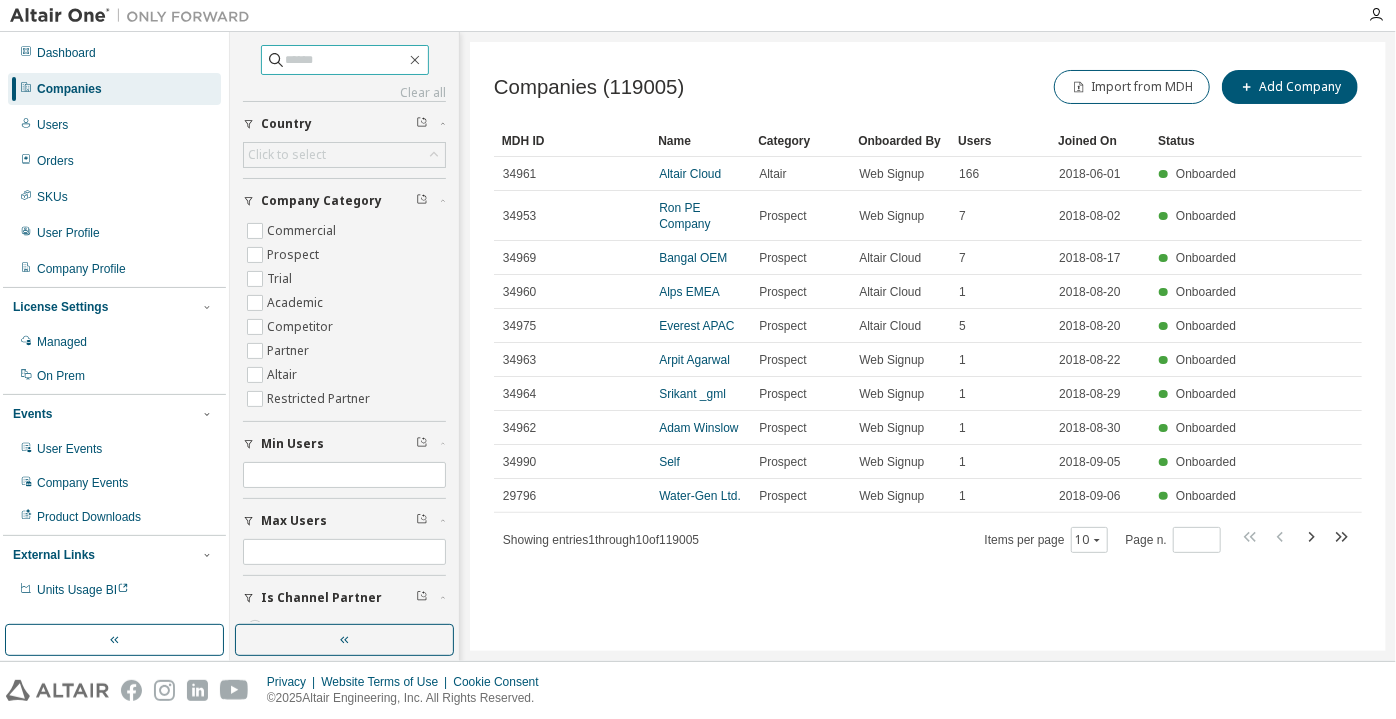 click at bounding box center (345, 60) 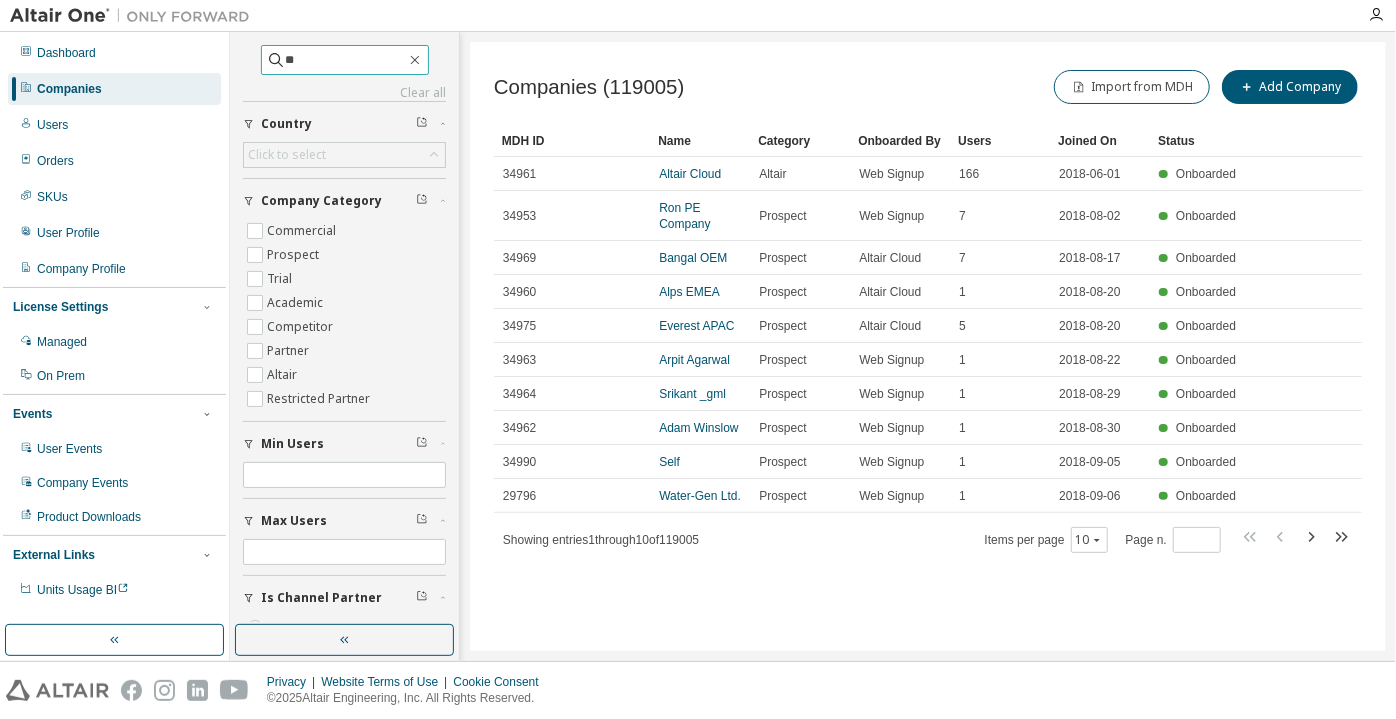 type on "*" 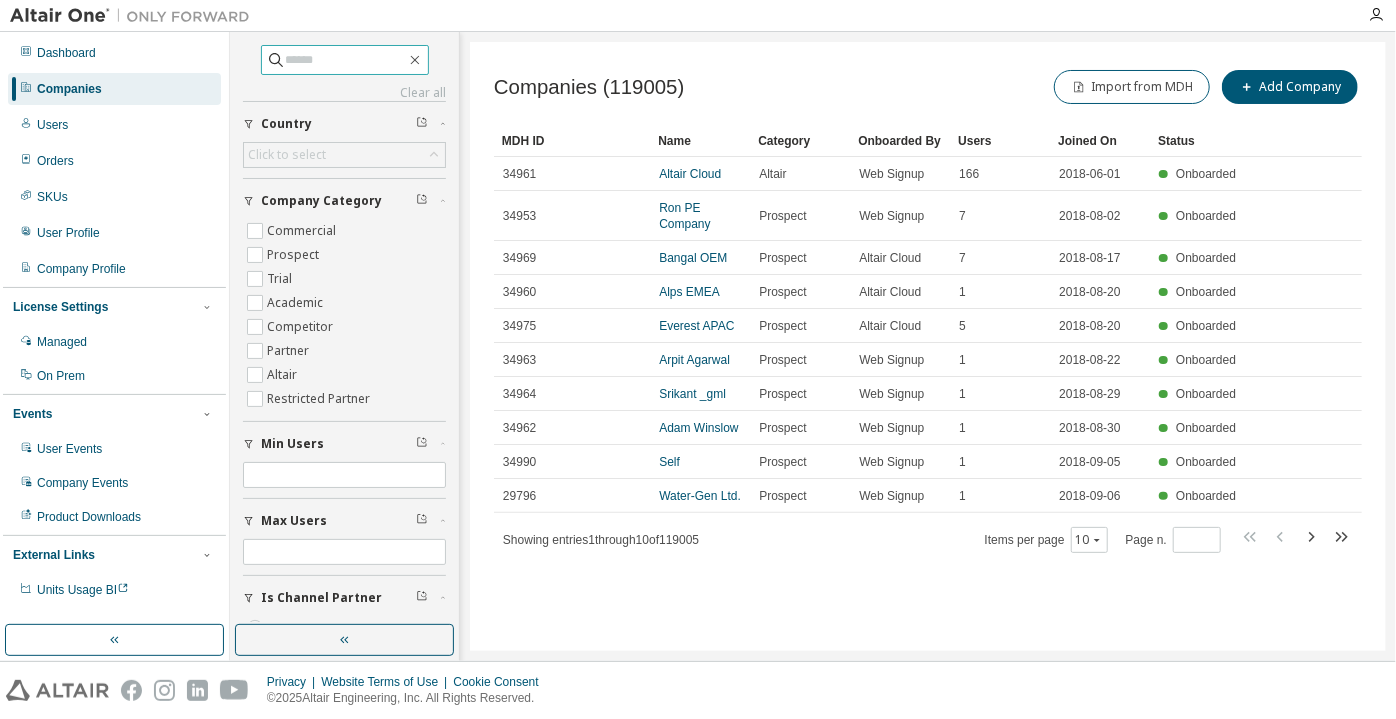 paste on "**********" 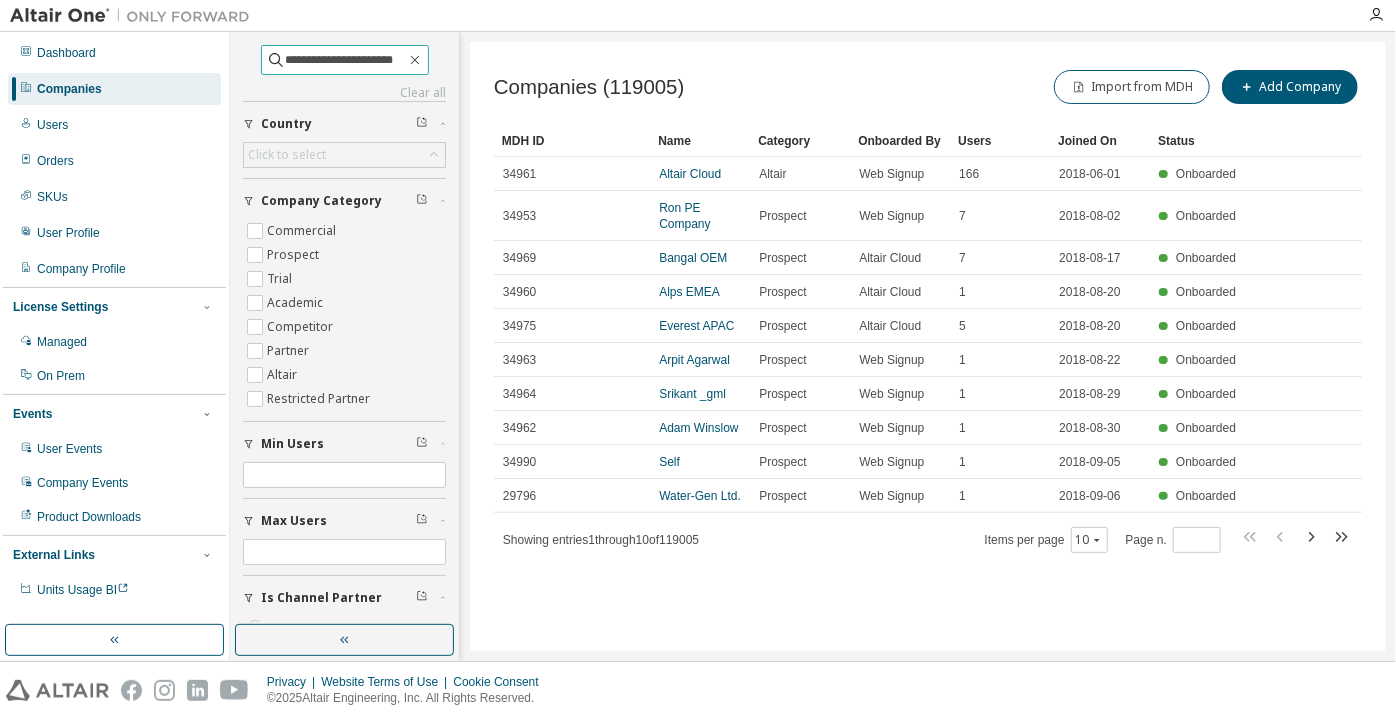 type on "**********" 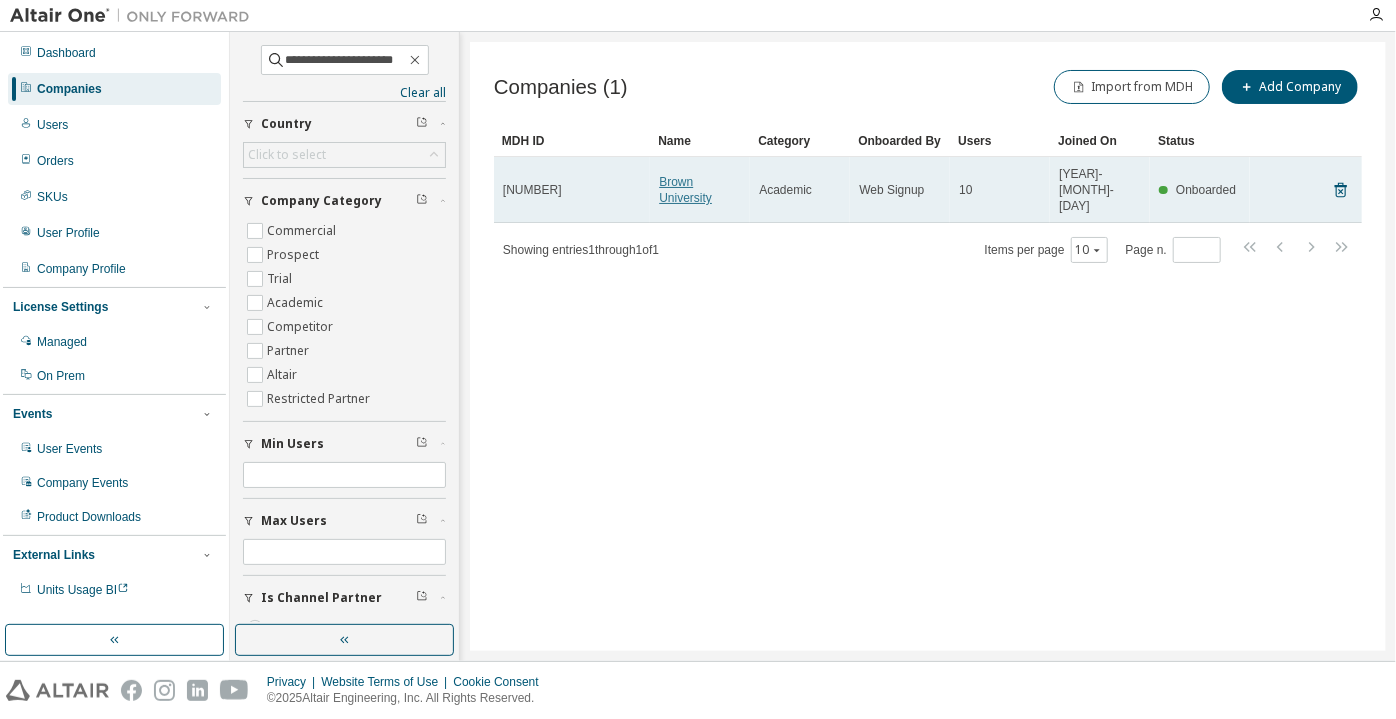 click on "Brown University" at bounding box center [685, 190] 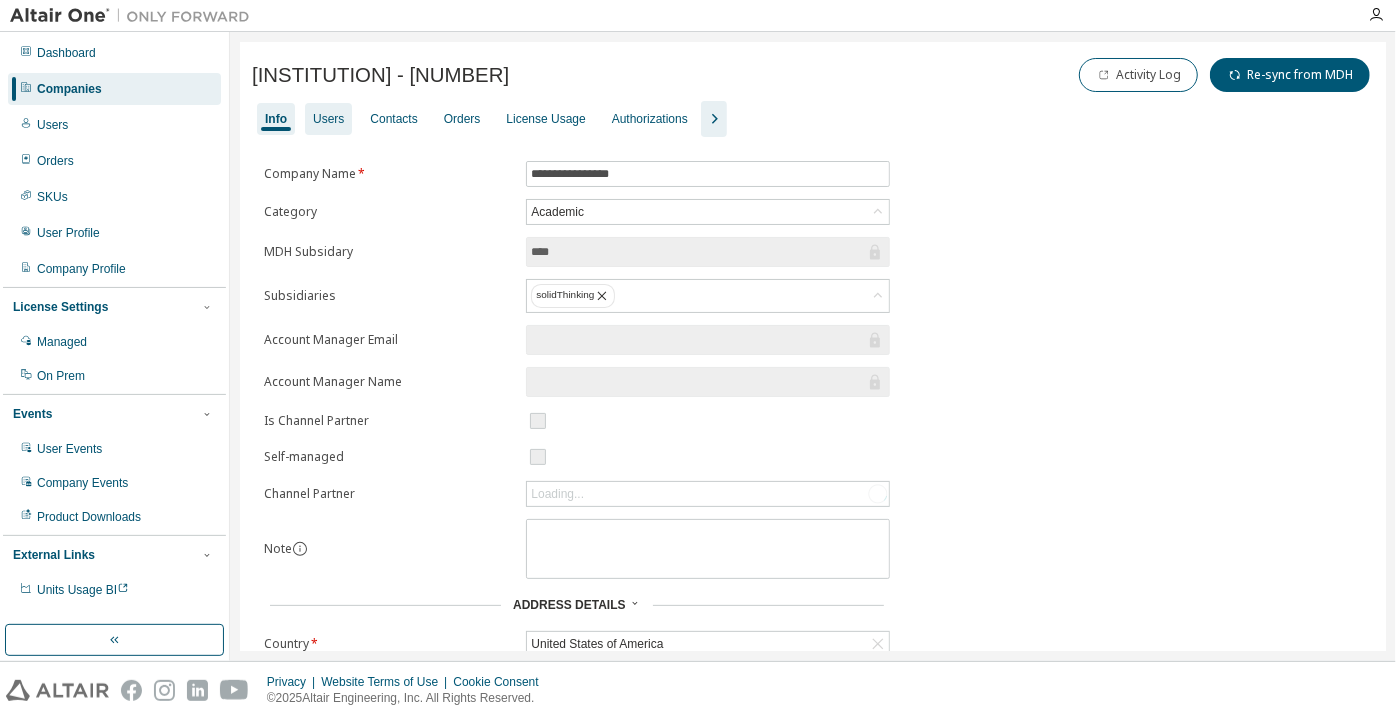 click on "Users" at bounding box center [328, 119] 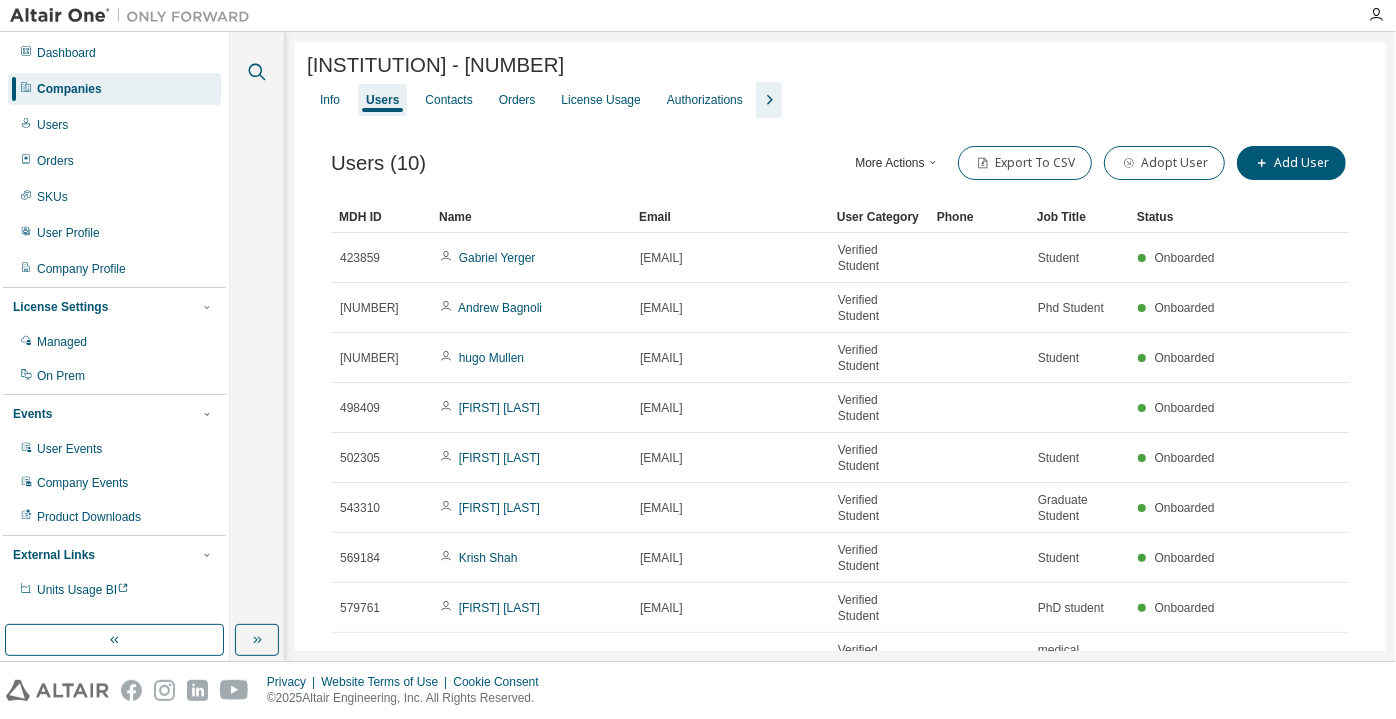 click 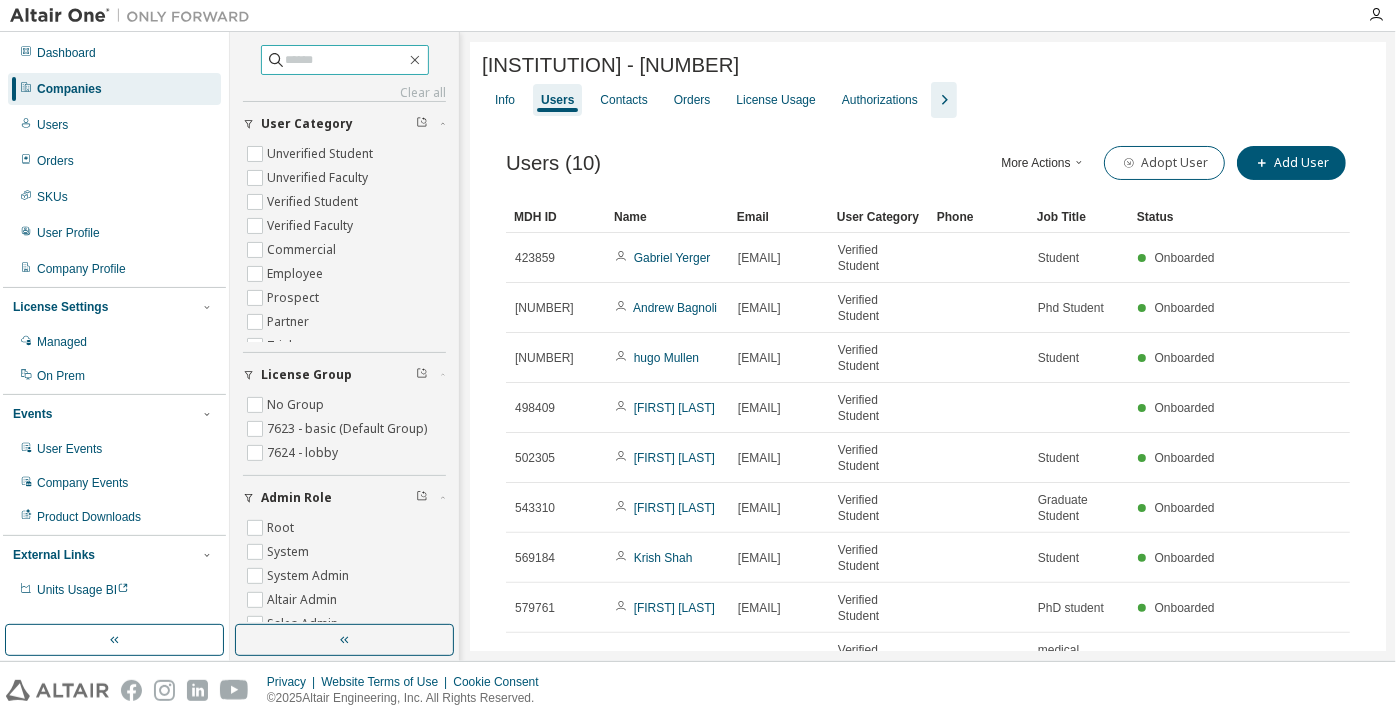 click at bounding box center (346, 60) 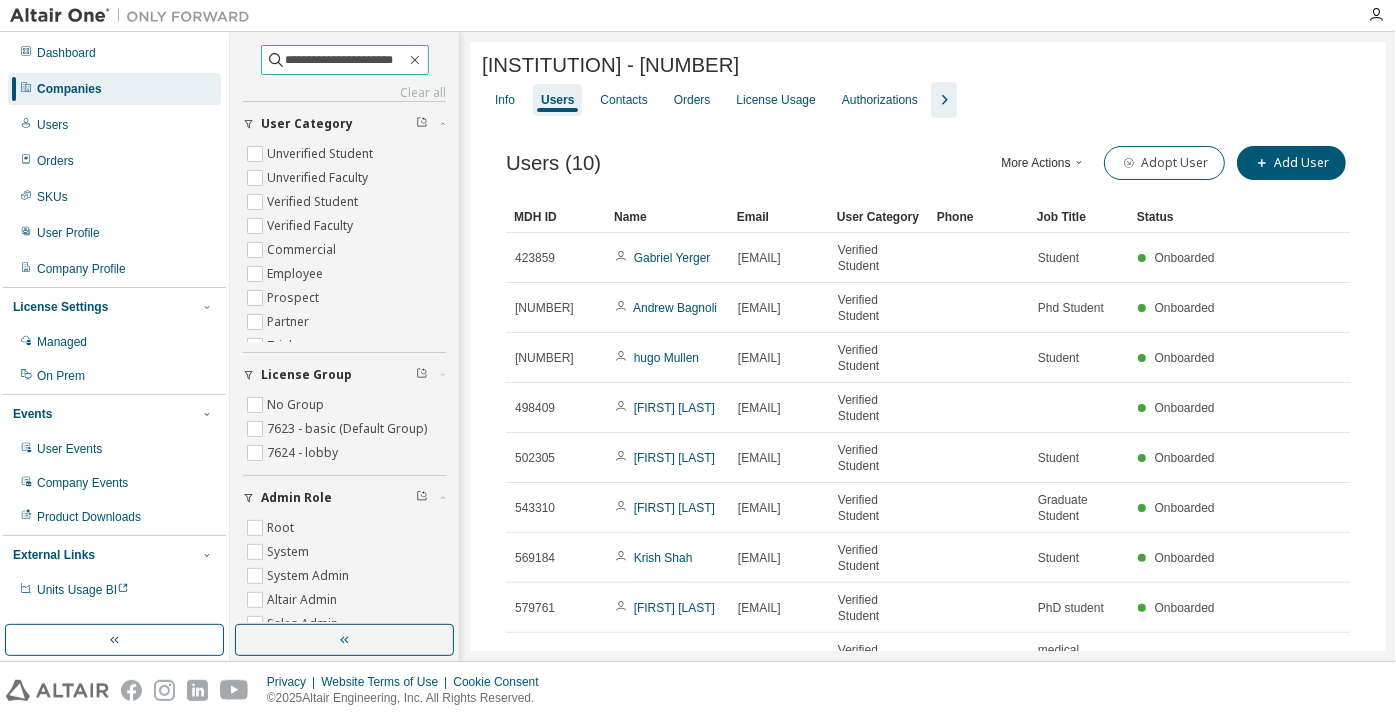 type on "**********" 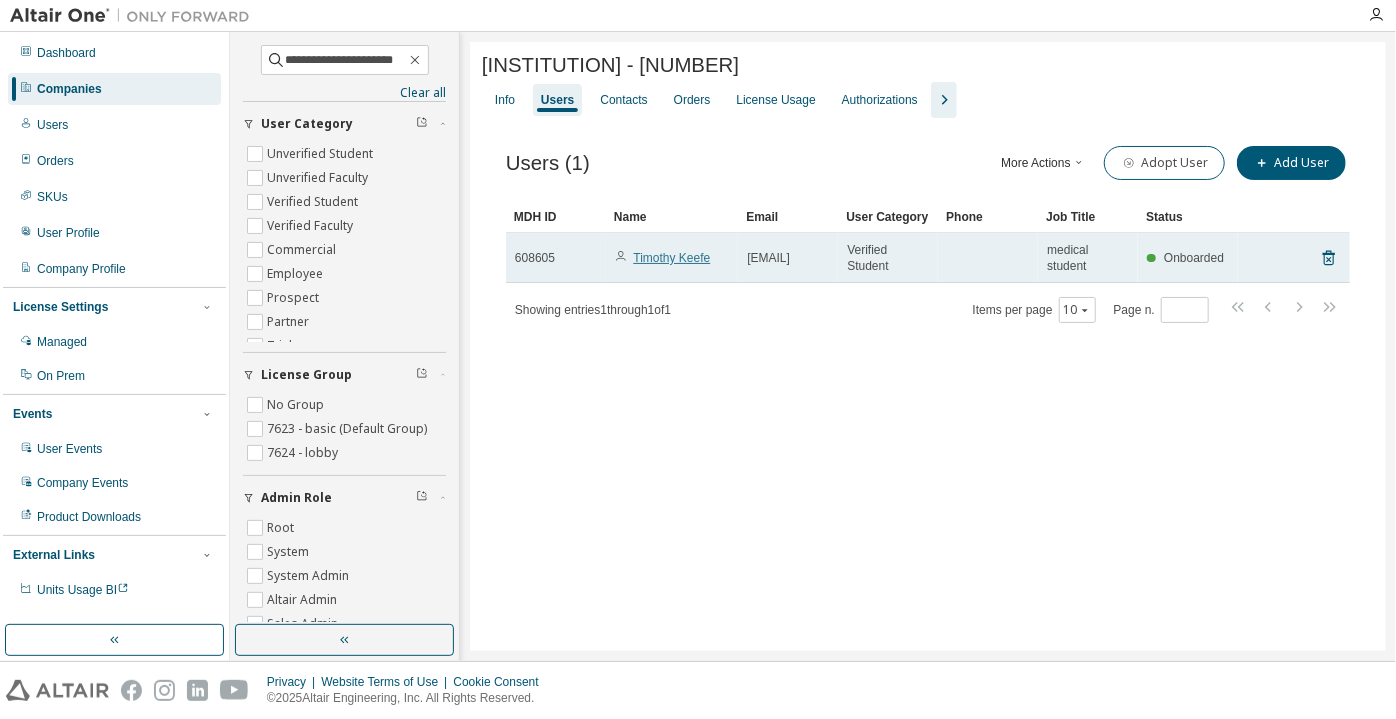click on "Timothy Keefe" at bounding box center [671, 258] 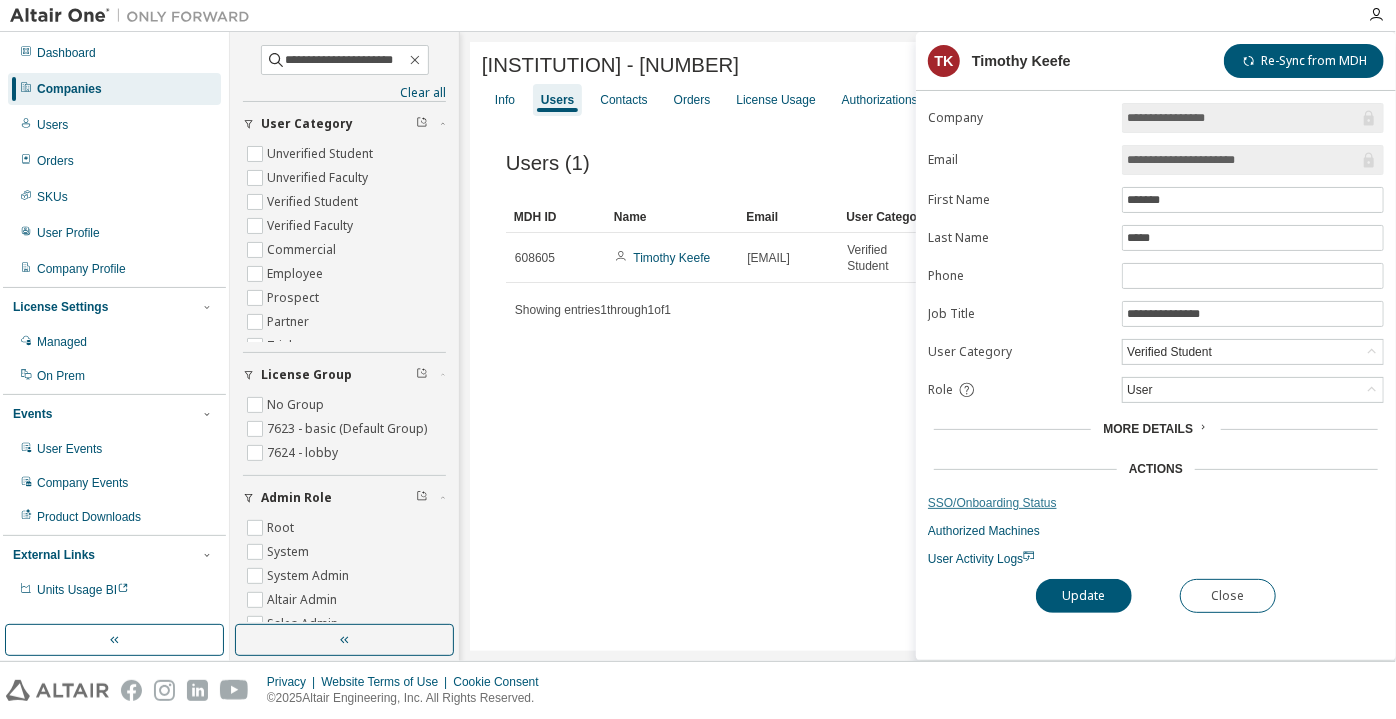 click on "SSO/Onboarding Status" at bounding box center [1156, 503] 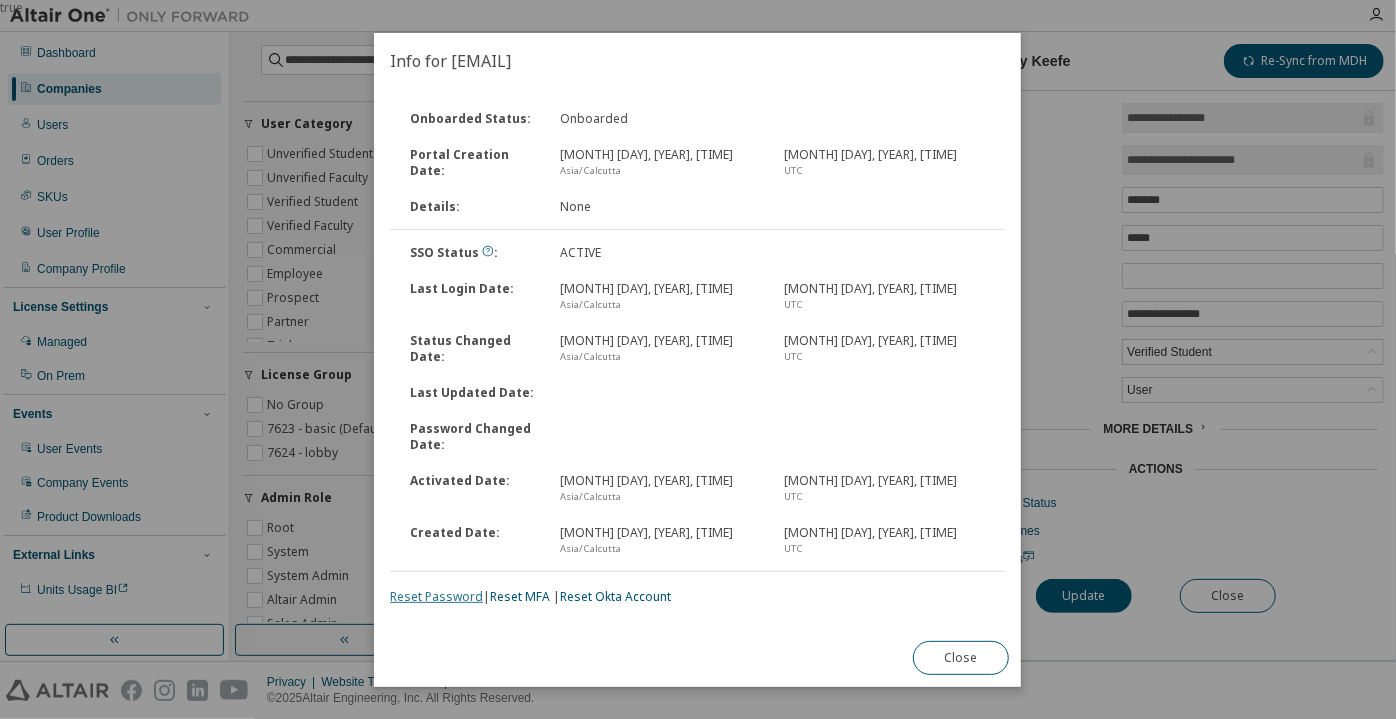 click on "Reset Password" at bounding box center [436, 596] 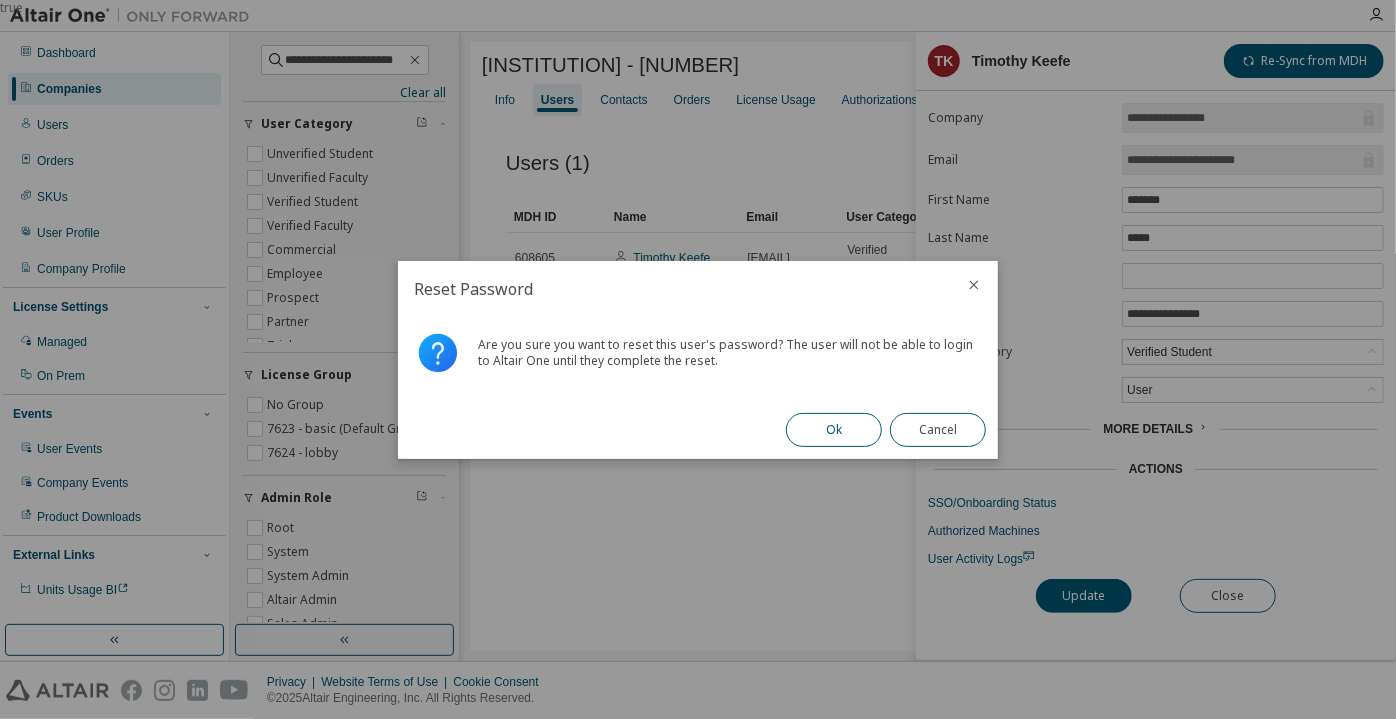 click on "Ok" at bounding box center (834, 430) 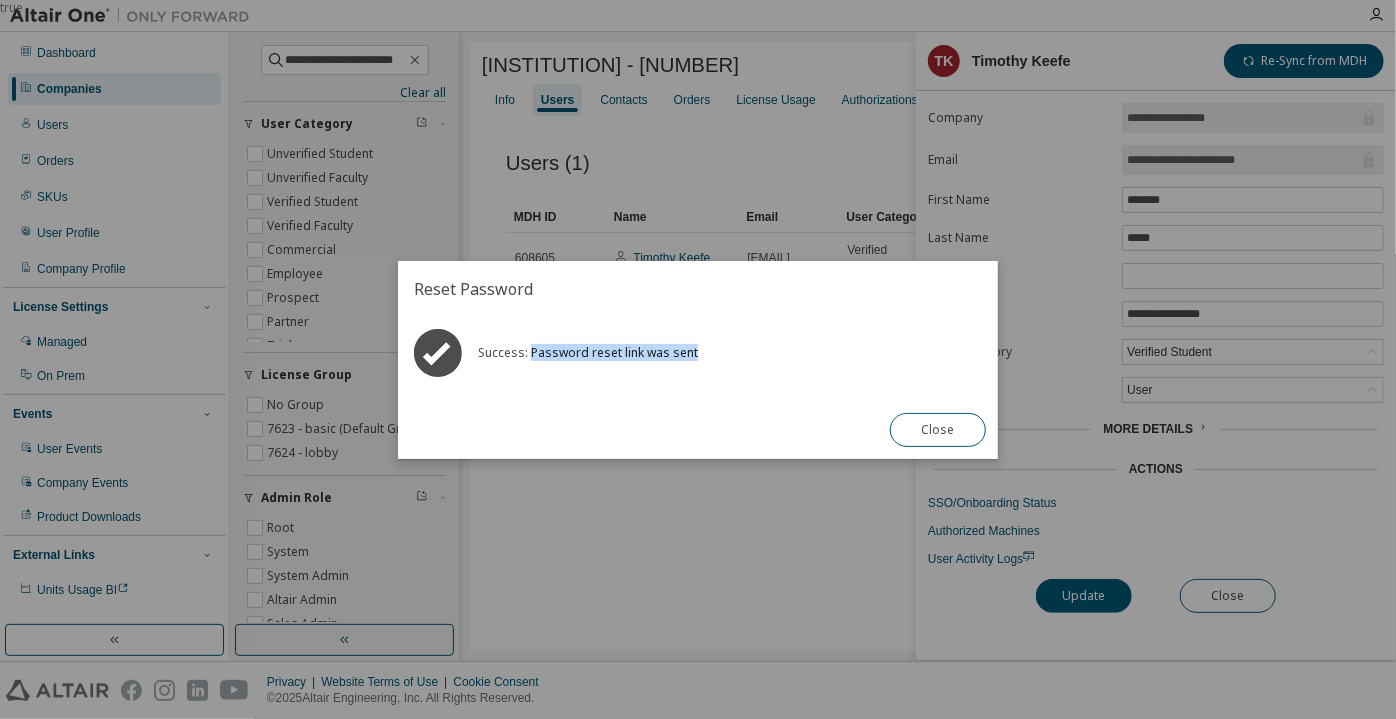 drag, startPoint x: 527, startPoint y: 356, endPoint x: 713, endPoint y: 361, distance: 186.0672 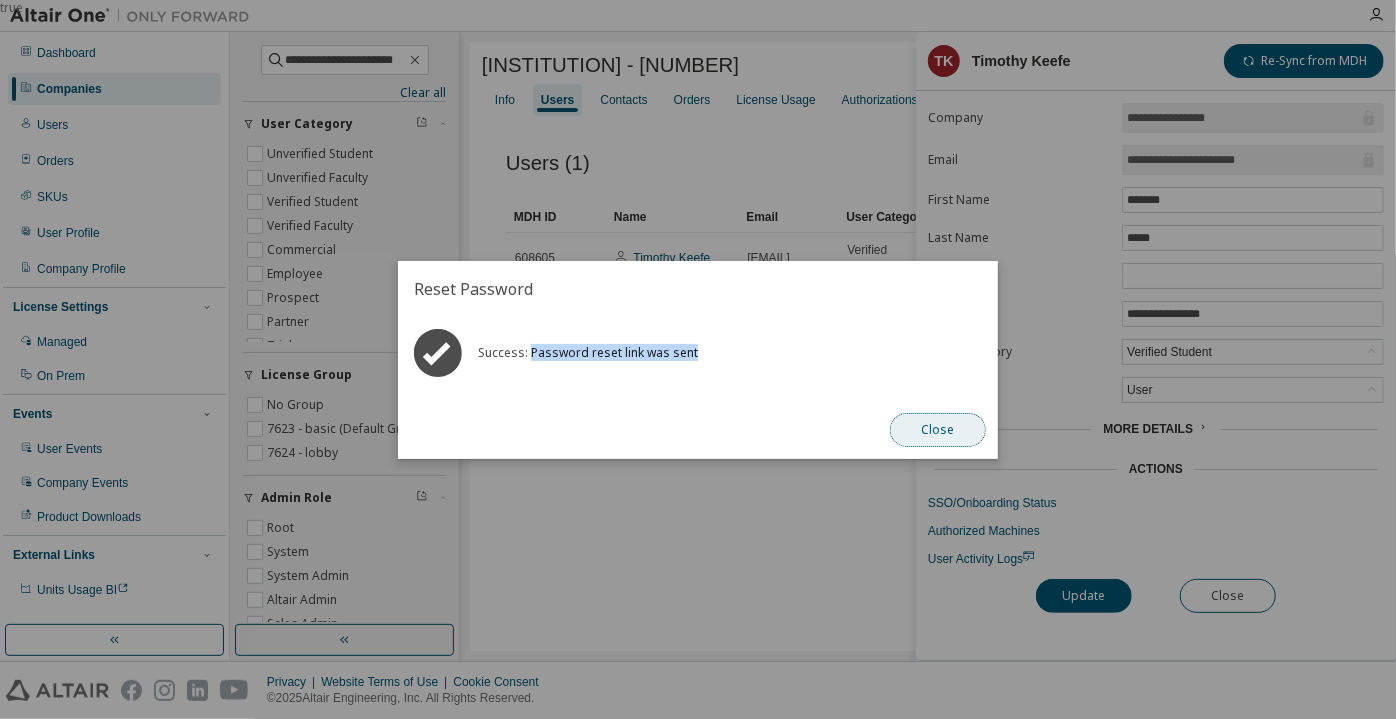 click on "Close" at bounding box center [938, 430] 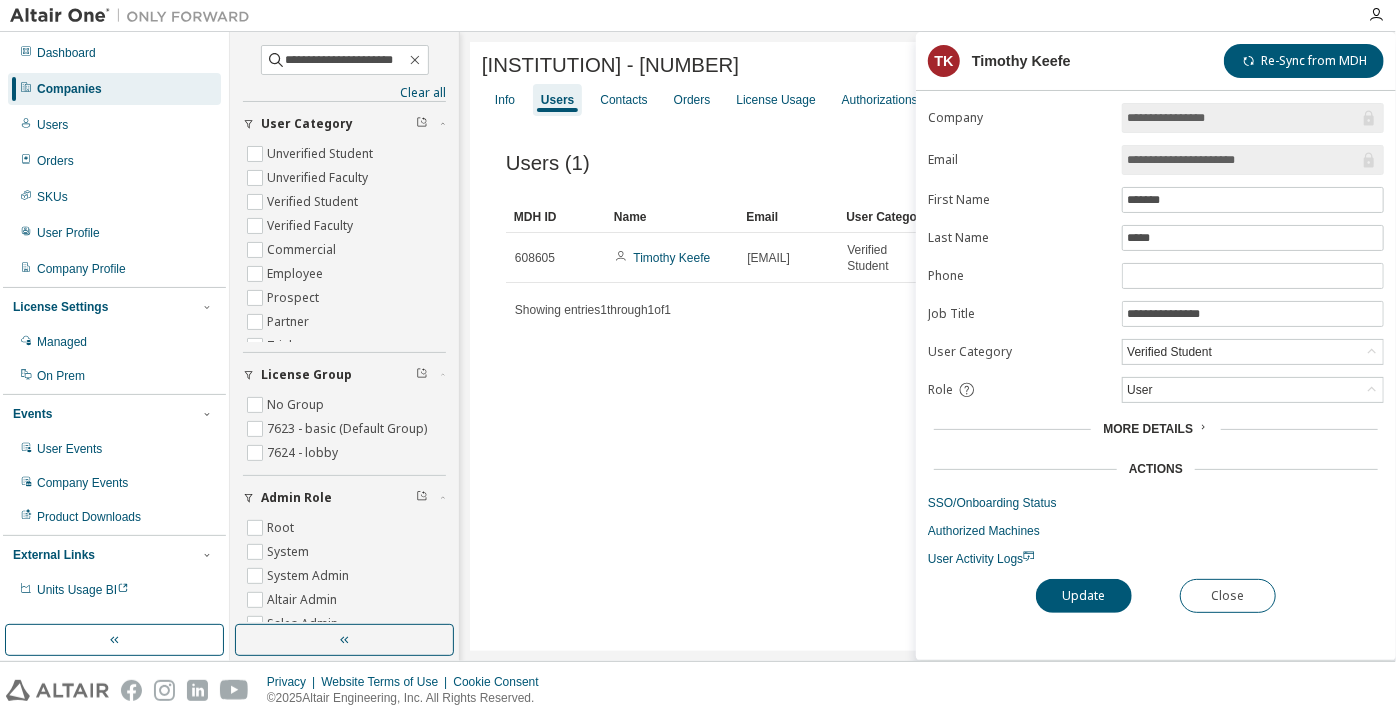 click on "**********" at bounding box center (1243, 160) 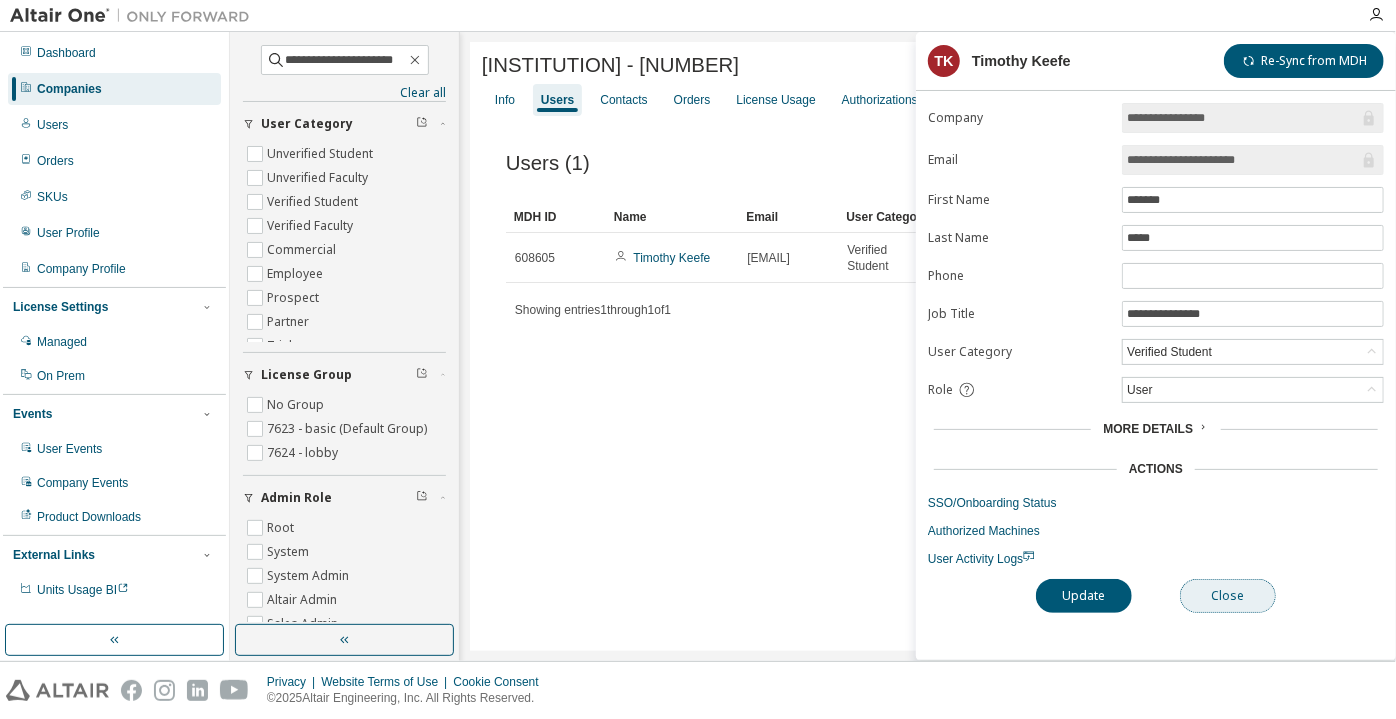 click on "Close" at bounding box center [1228, 596] 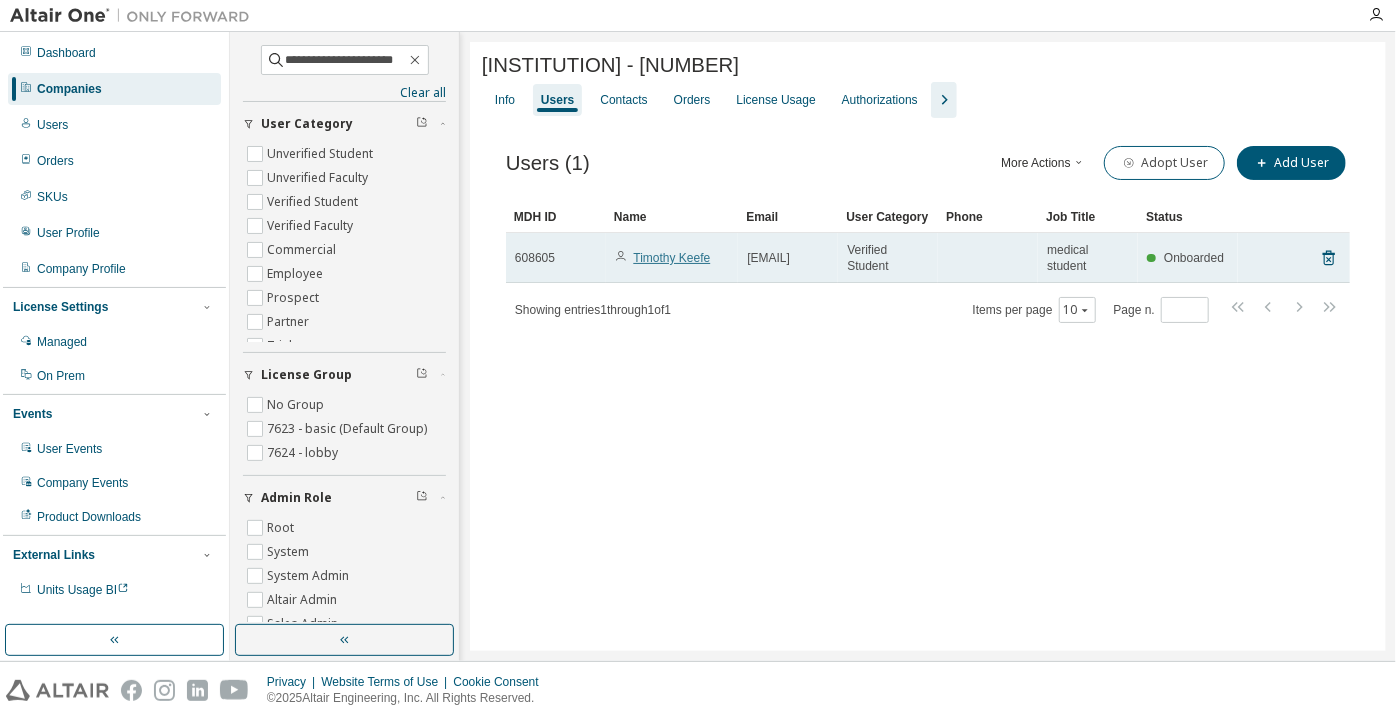 click on "Timothy Keefe" at bounding box center (671, 258) 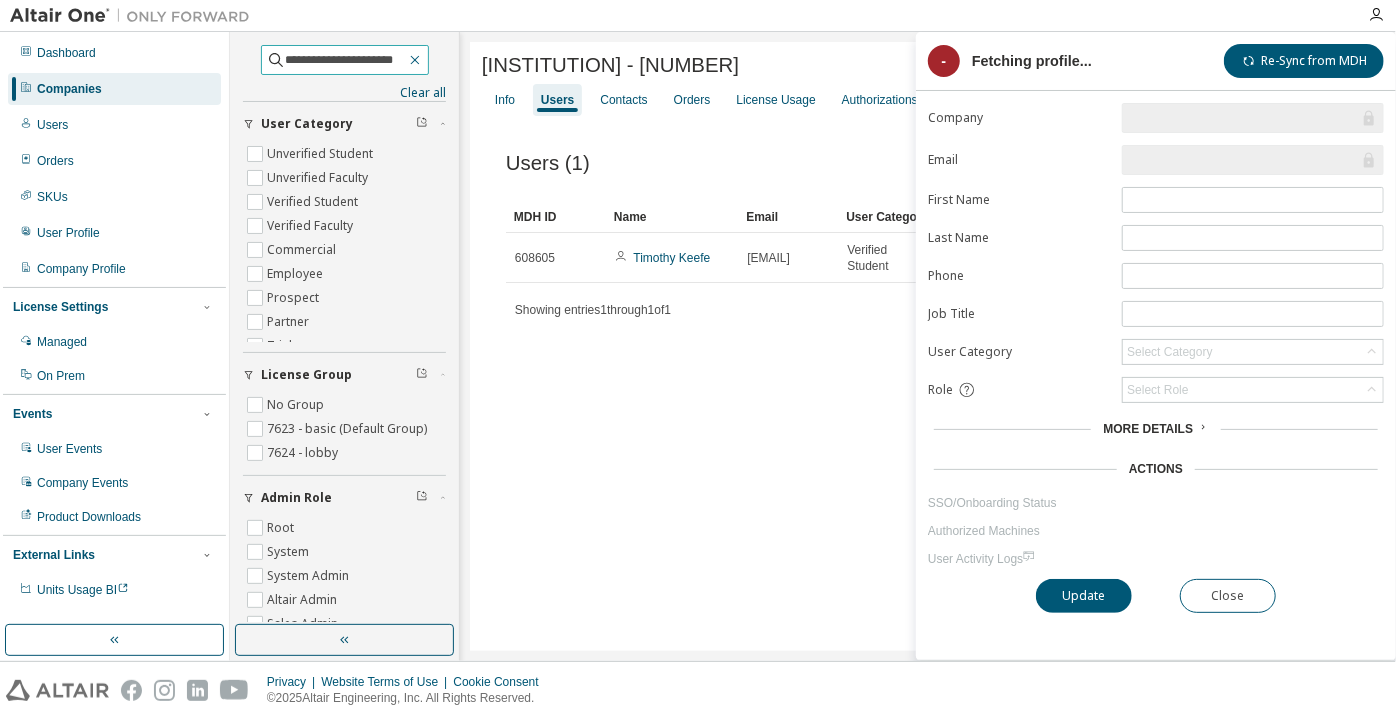 click 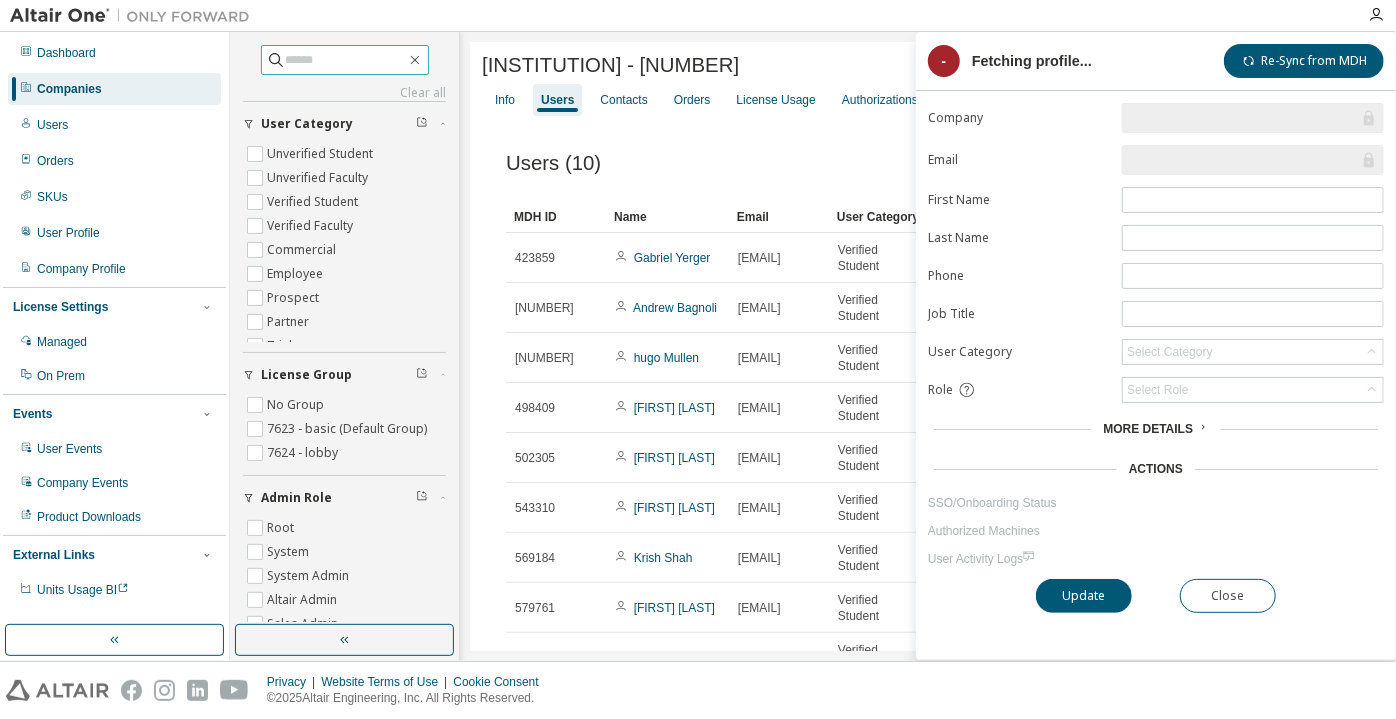 click on "Users (10) More Actions Import From CSV Export To CSV Adopt User Add User Clear Load Save Save As Field Operator Value Select filter Select operand Add criteria Search MDH ID Name Email User Category Phone Job Title Status [NUMBER]    [FIRST] [LAST] [EMAIL] Verified Student Student Onboarded [NUMBER]    [FIRST] [LAST] [EMAIL] Verified Student Phd Student Onboarded [NUMBER]    [FIRST] [LAST] [EMAIL] Verified Student Student Onboarded [NUMBER]    [FIRST] [LAST] [EMAIL] Verified Student Onboarded [NUMBER]    [FIRST] [LAST] [EMAIL] Verified Student Student Onboarded [NUMBER]    [FIRST] [LAST] [EMAIL] Verified Student Graduate Student Onboarded [NUMBER]    [FIRST] [LAST] [EMAIL] Verified Student Student Onboarded [NUMBER]    [FIRST] [LAST] [EMAIL] Verified Student PhD student Onboarded [NUMBER]    [FIRST] [LAST] [EMAIL] Verified Student medical student Onboarded [NUMBER]    [FIRST] [MIDDLE] [LAST] 1 10" at bounding box center (928, 472) 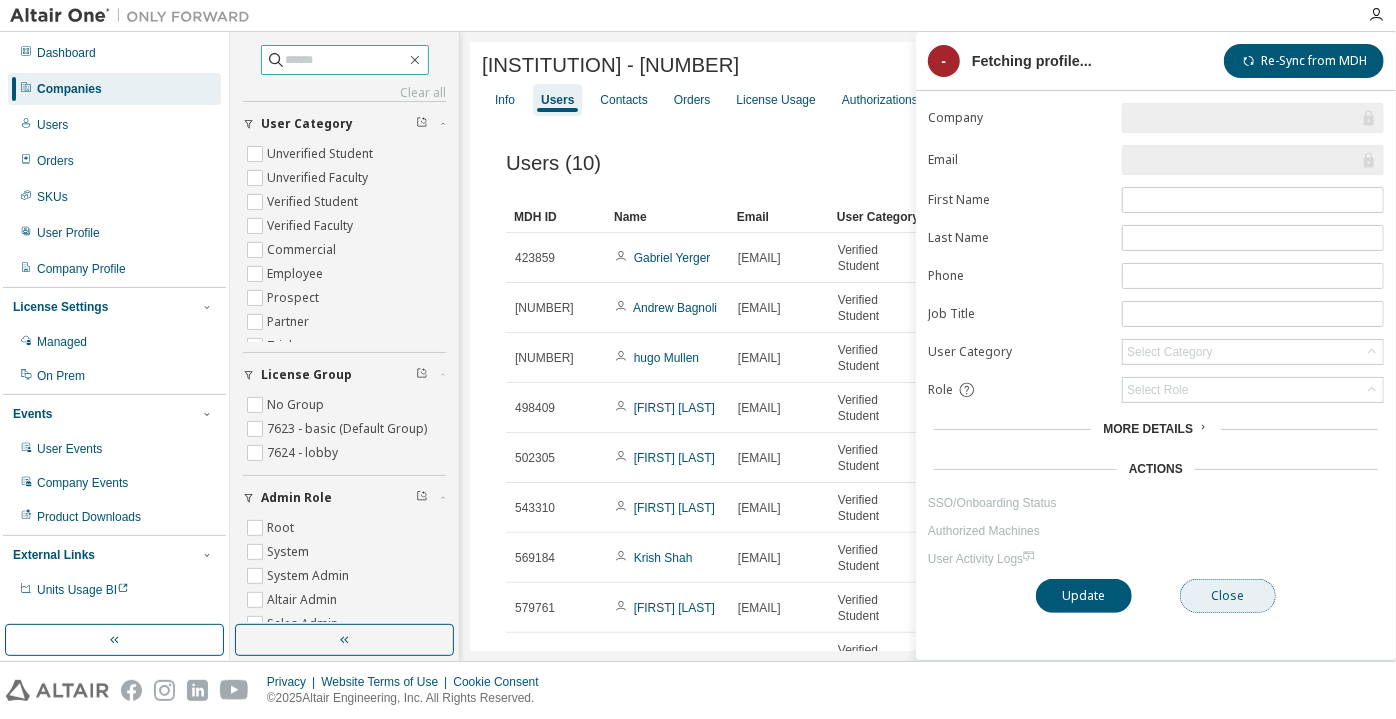 click on "Close" at bounding box center (1228, 596) 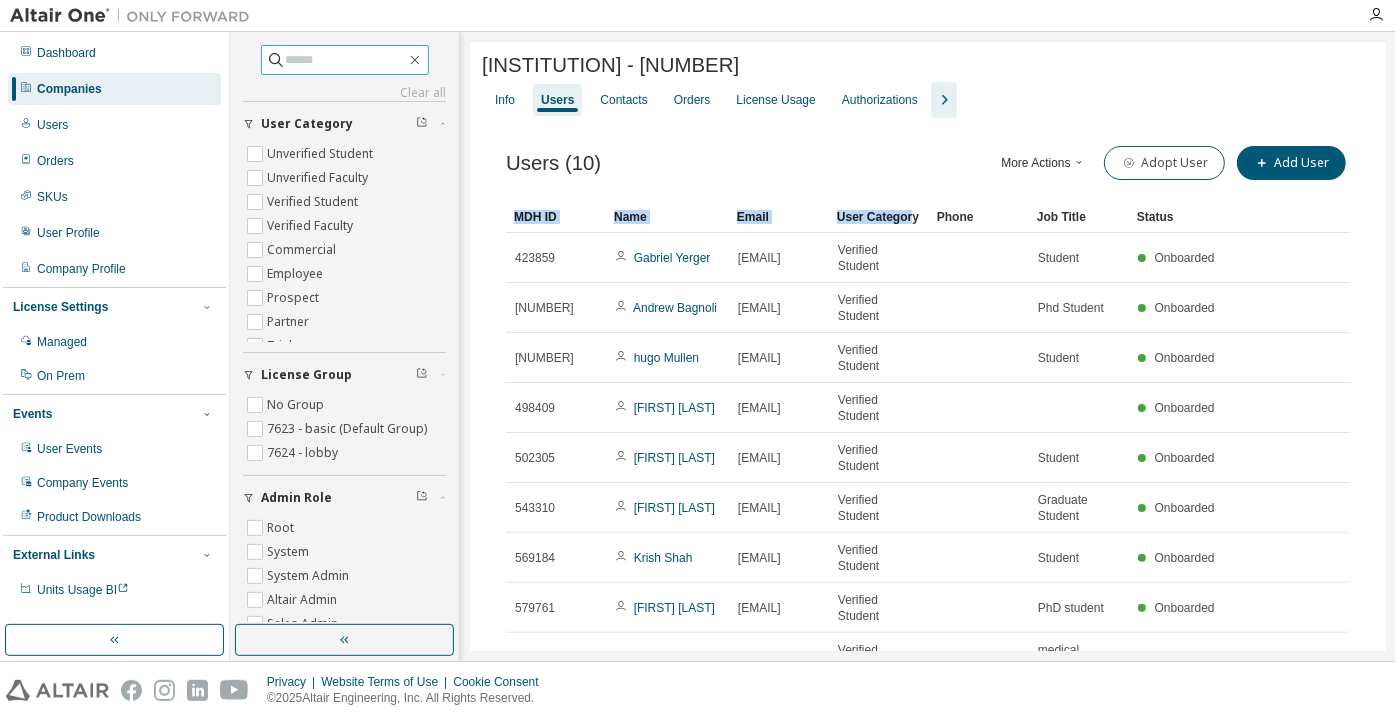 drag, startPoint x: 833, startPoint y: 220, endPoint x: 913, endPoint y: 211, distance: 80.50466 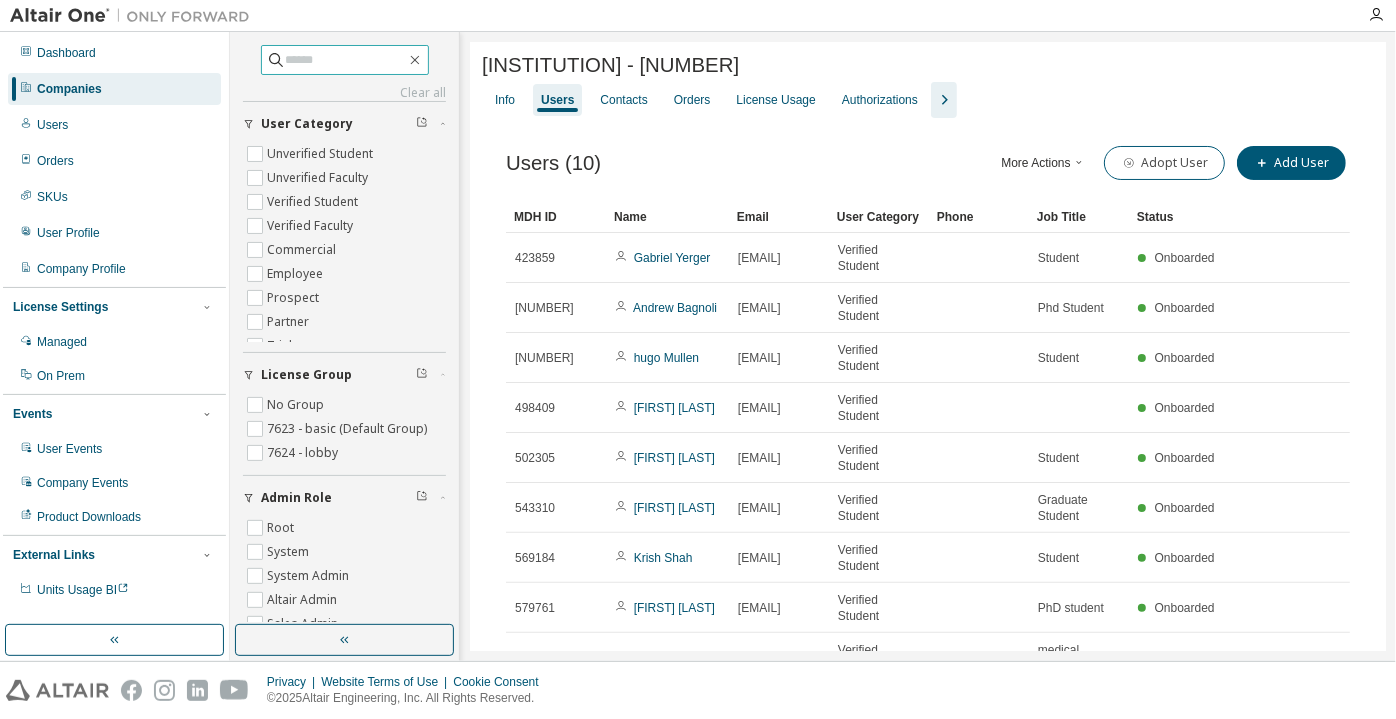 drag, startPoint x: 823, startPoint y: 221, endPoint x: 858, endPoint y: 216, distance: 35.35534 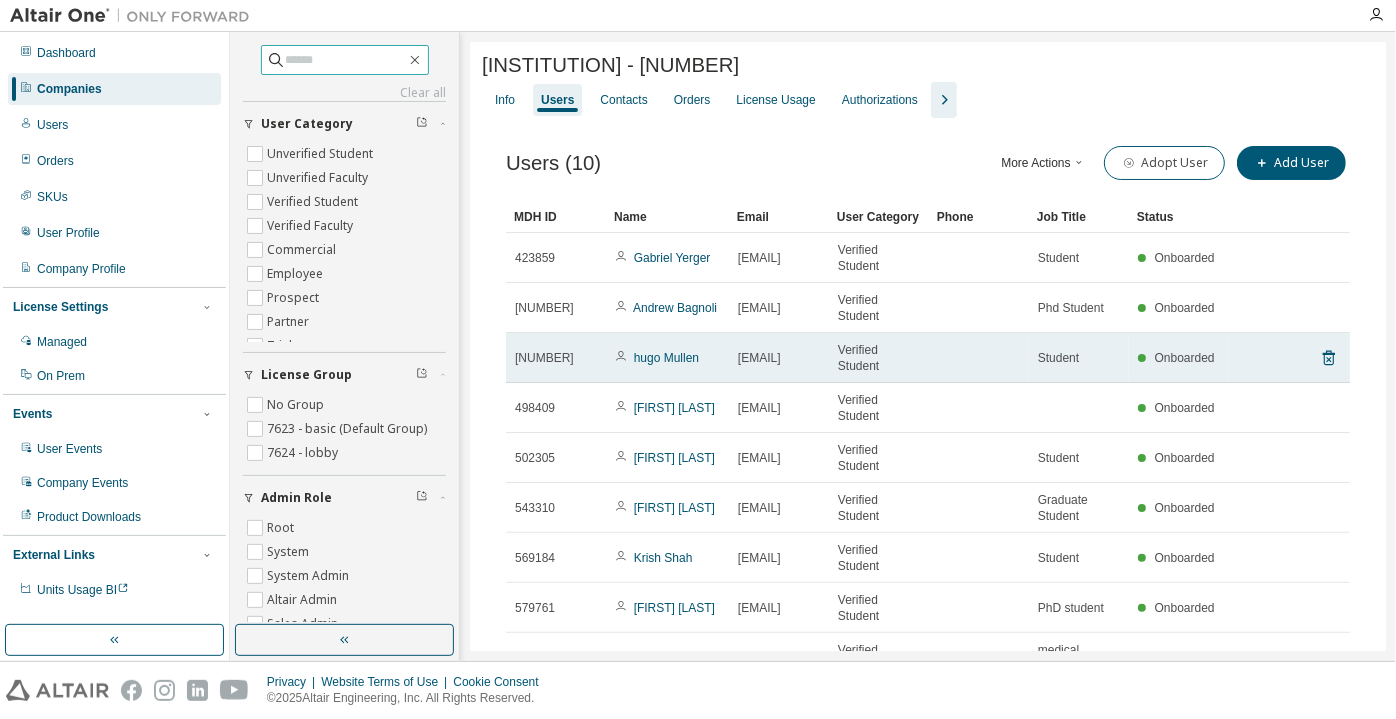 click on "Verified Student" at bounding box center [879, 358] 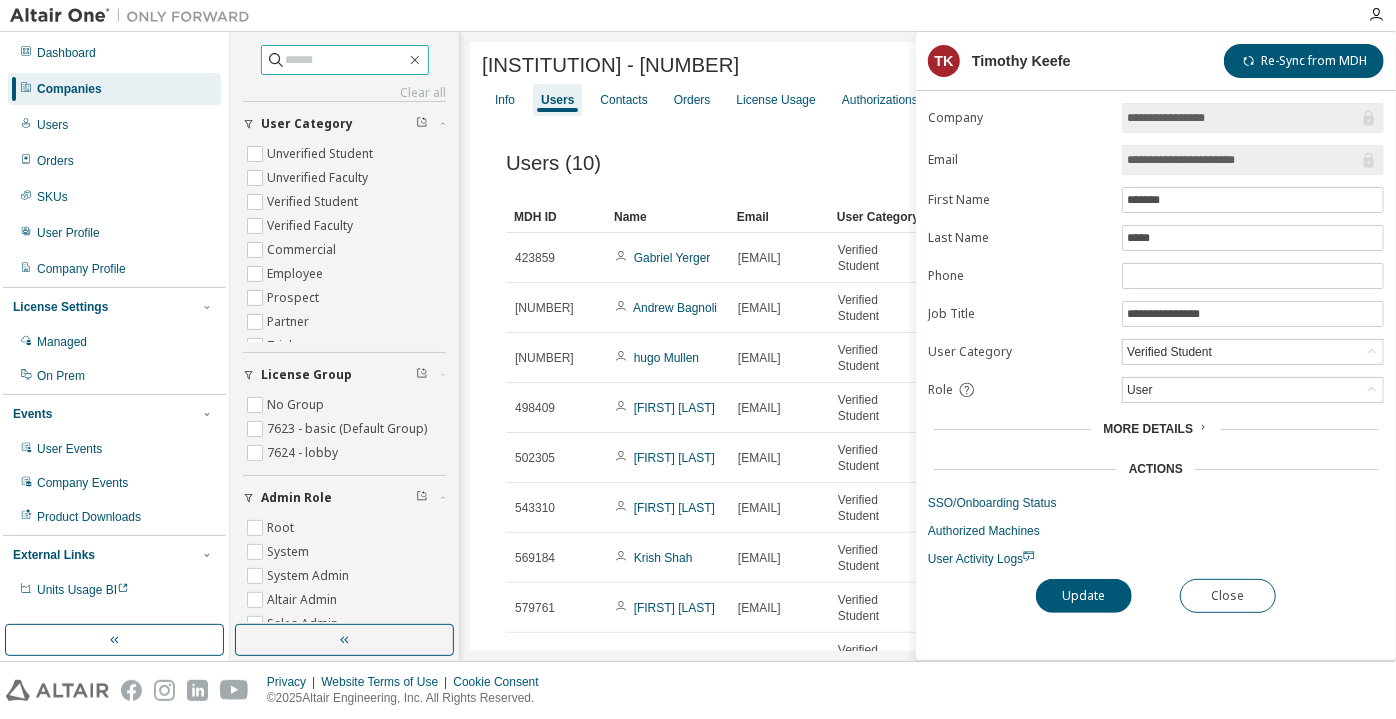 drag, startPoint x: 828, startPoint y: 223, endPoint x: 840, endPoint y: 221, distance: 12.165525 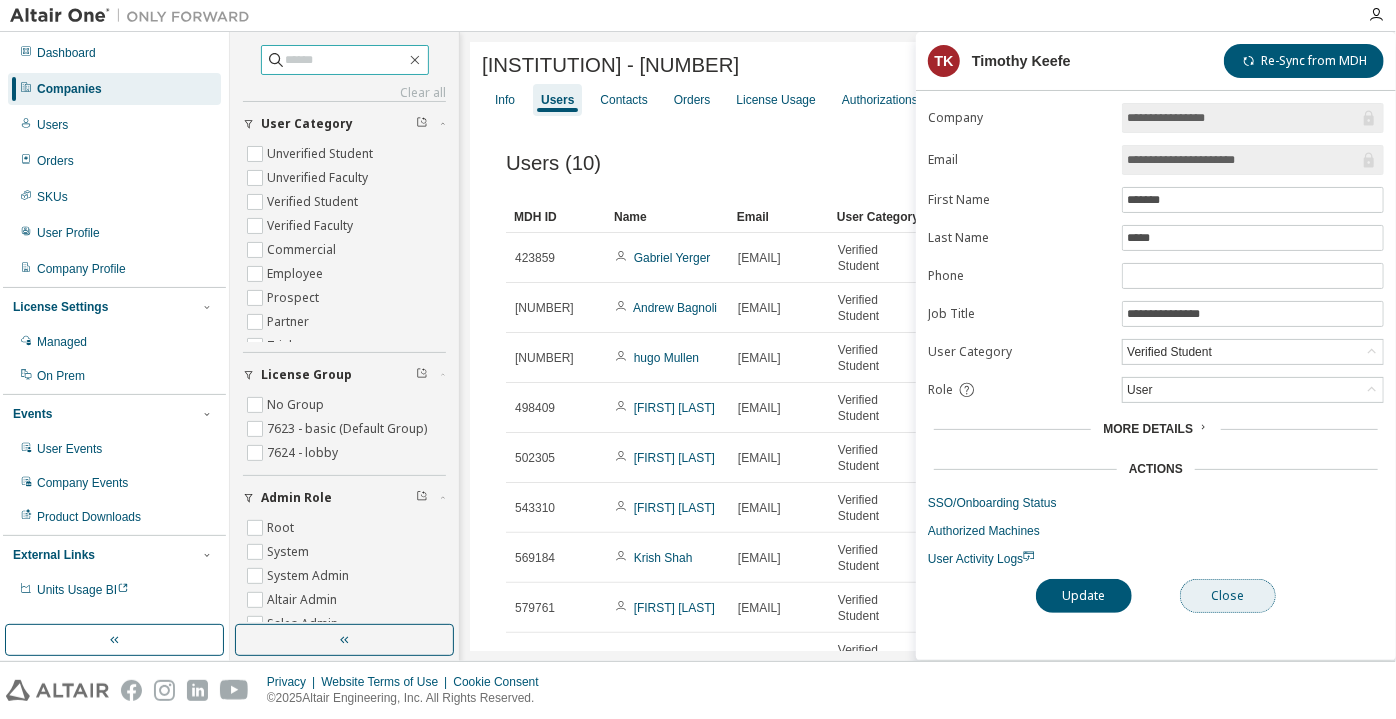 click on "Close" at bounding box center [1228, 596] 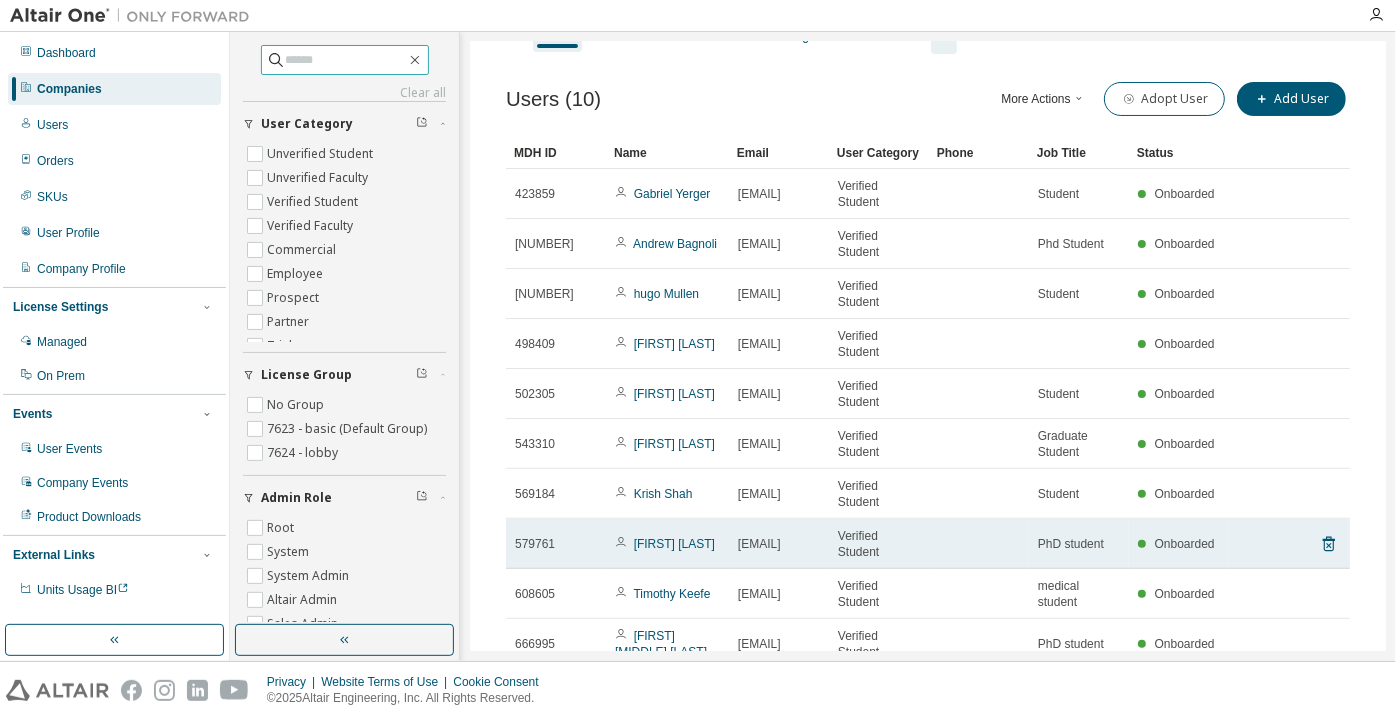 scroll, scrollTop: 90, scrollLeft: 0, axis: vertical 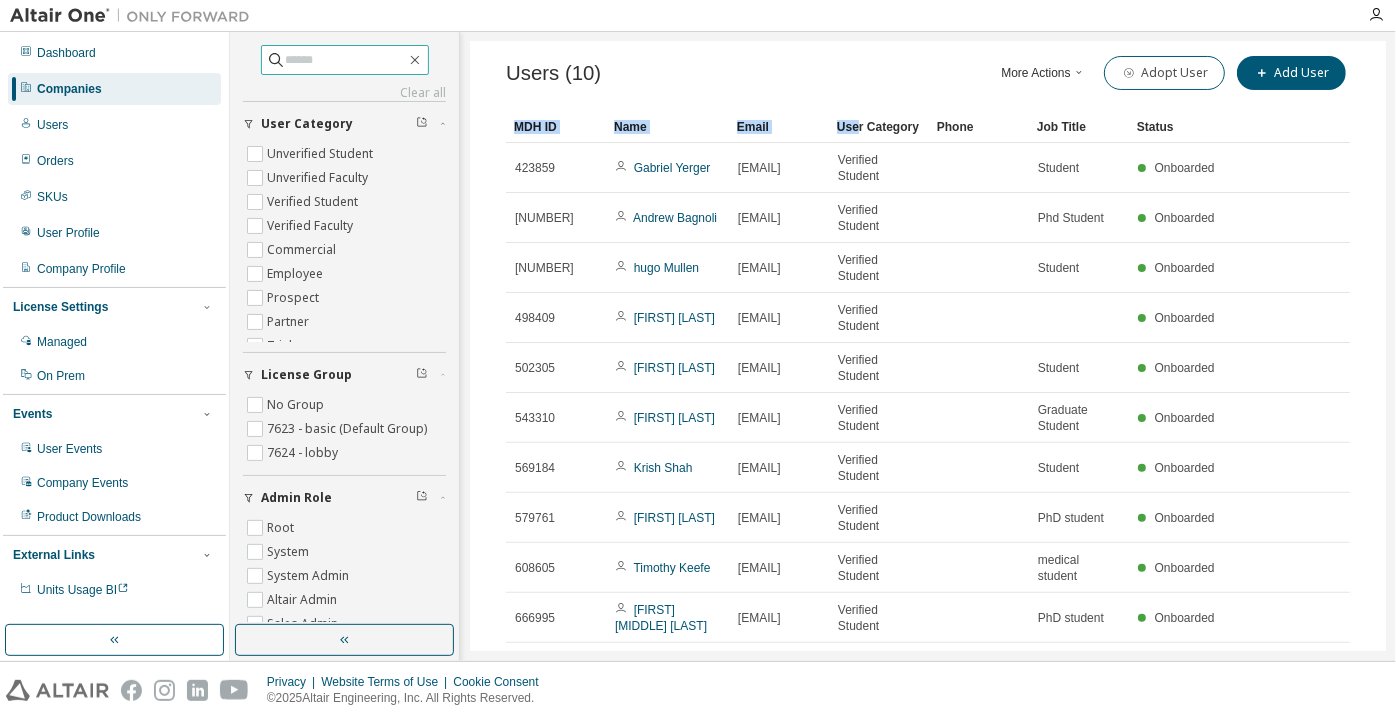 drag, startPoint x: 829, startPoint y: 122, endPoint x: 855, endPoint y: 119, distance: 26.172504 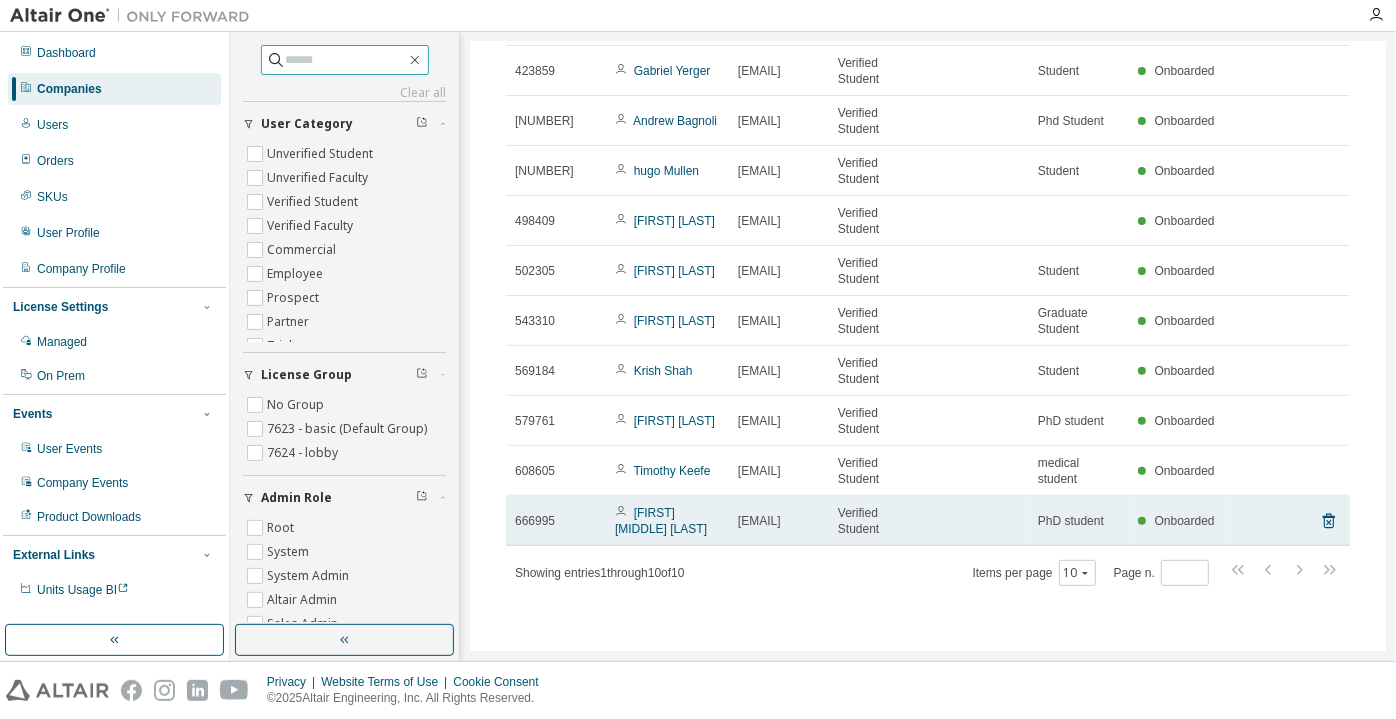 scroll, scrollTop: 205, scrollLeft: 0, axis: vertical 